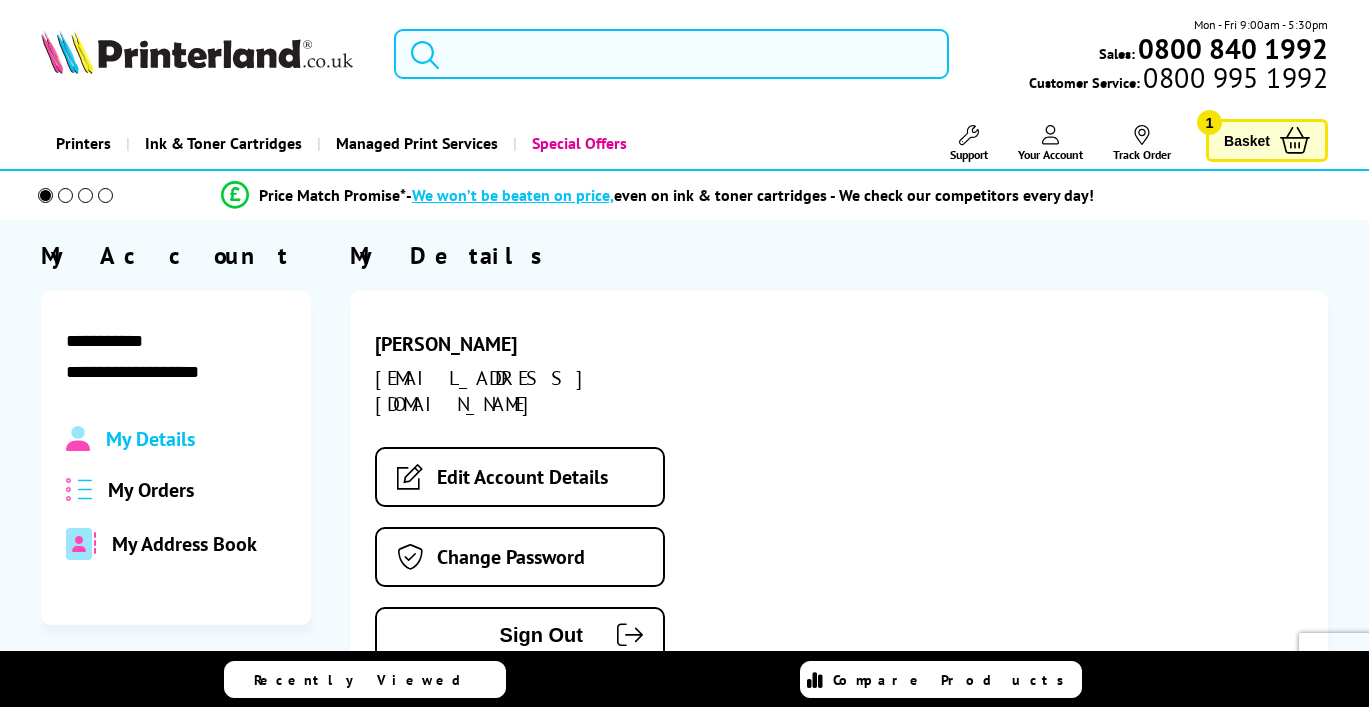 scroll, scrollTop: 388, scrollLeft: 0, axis: vertical 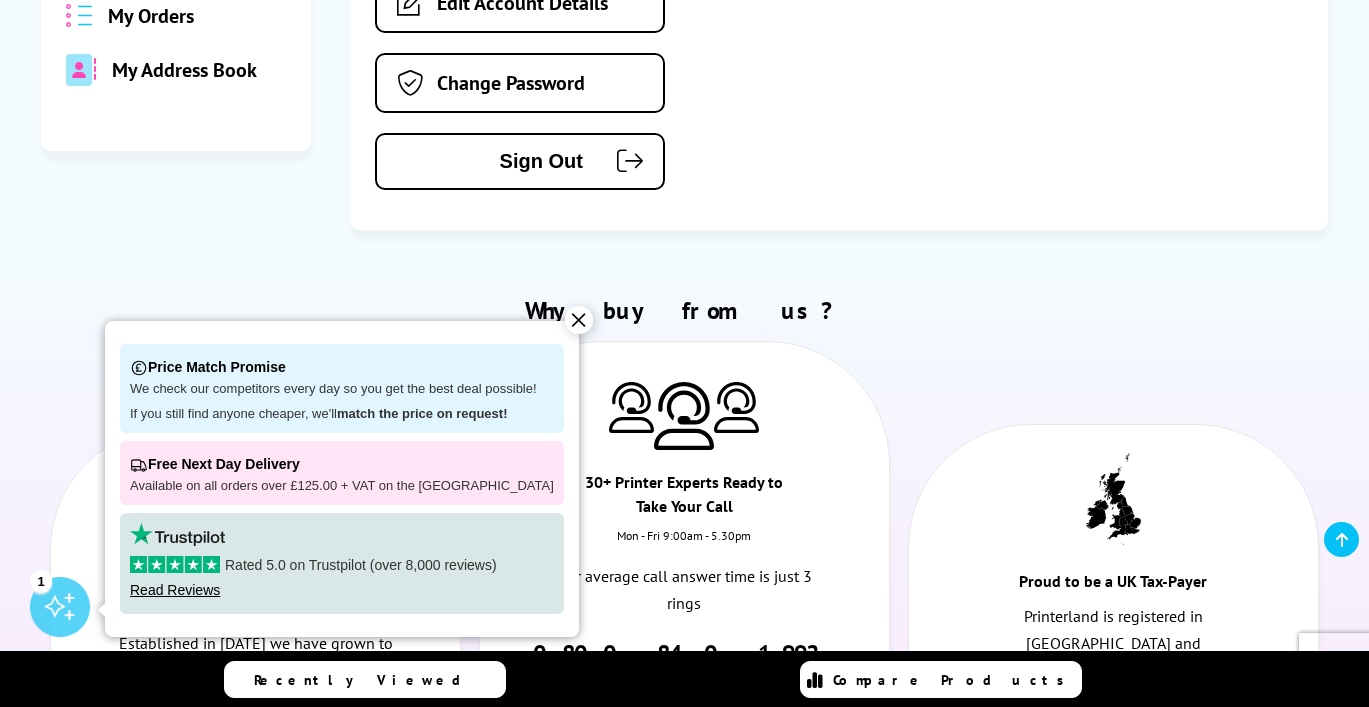 click on "✕" at bounding box center [579, 320] 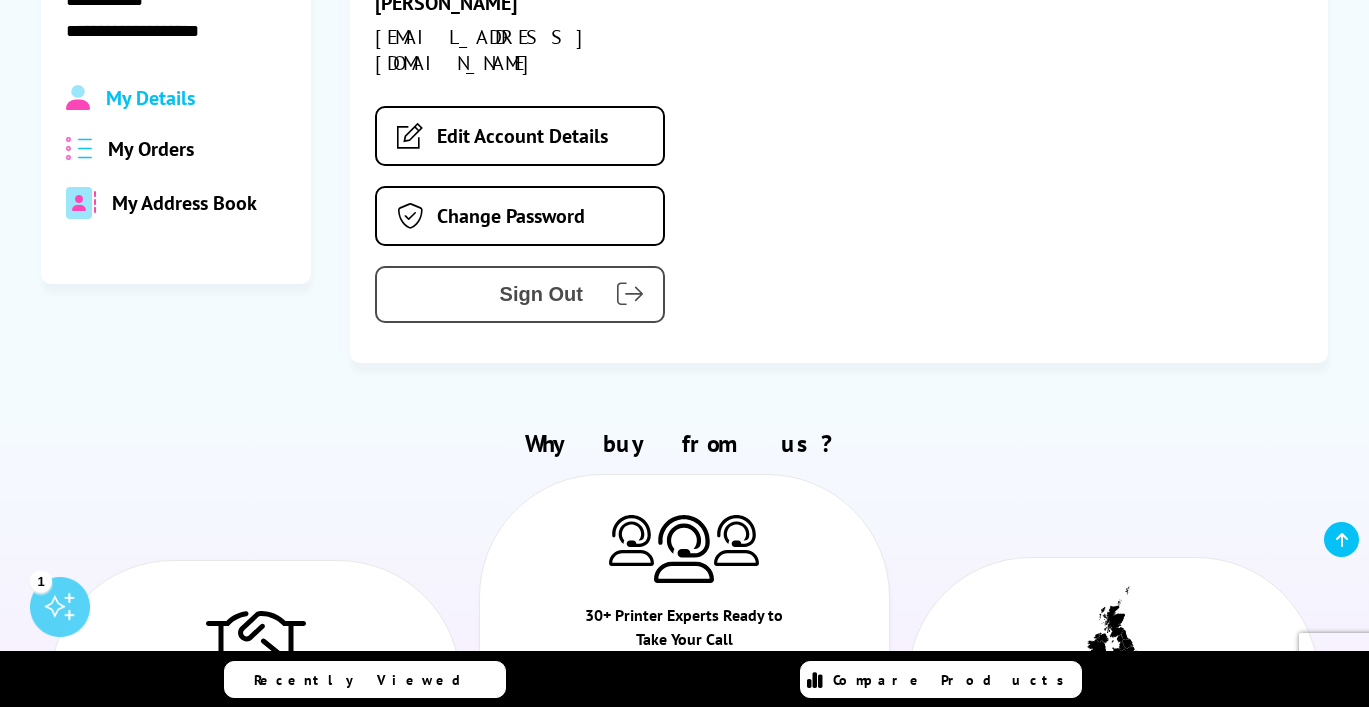 scroll, scrollTop: 307, scrollLeft: 0, axis: vertical 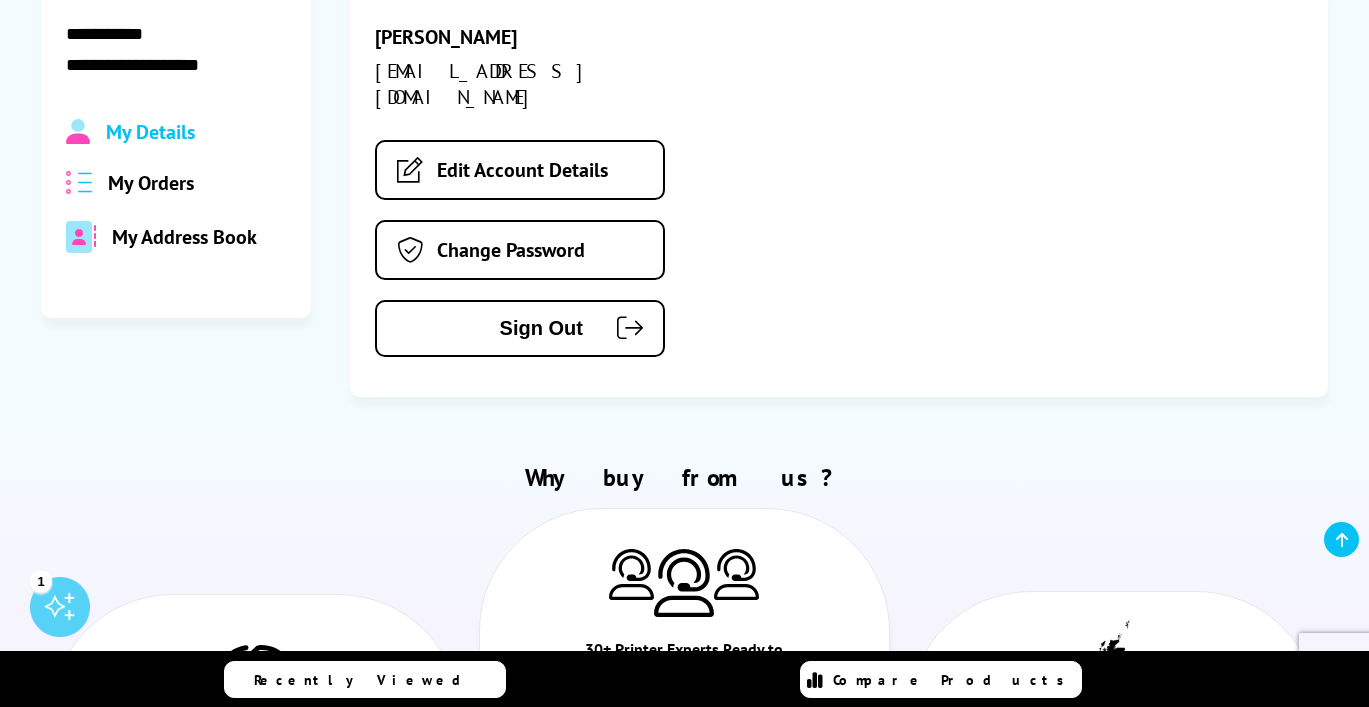 click on "My Orders" at bounding box center (151, 183) 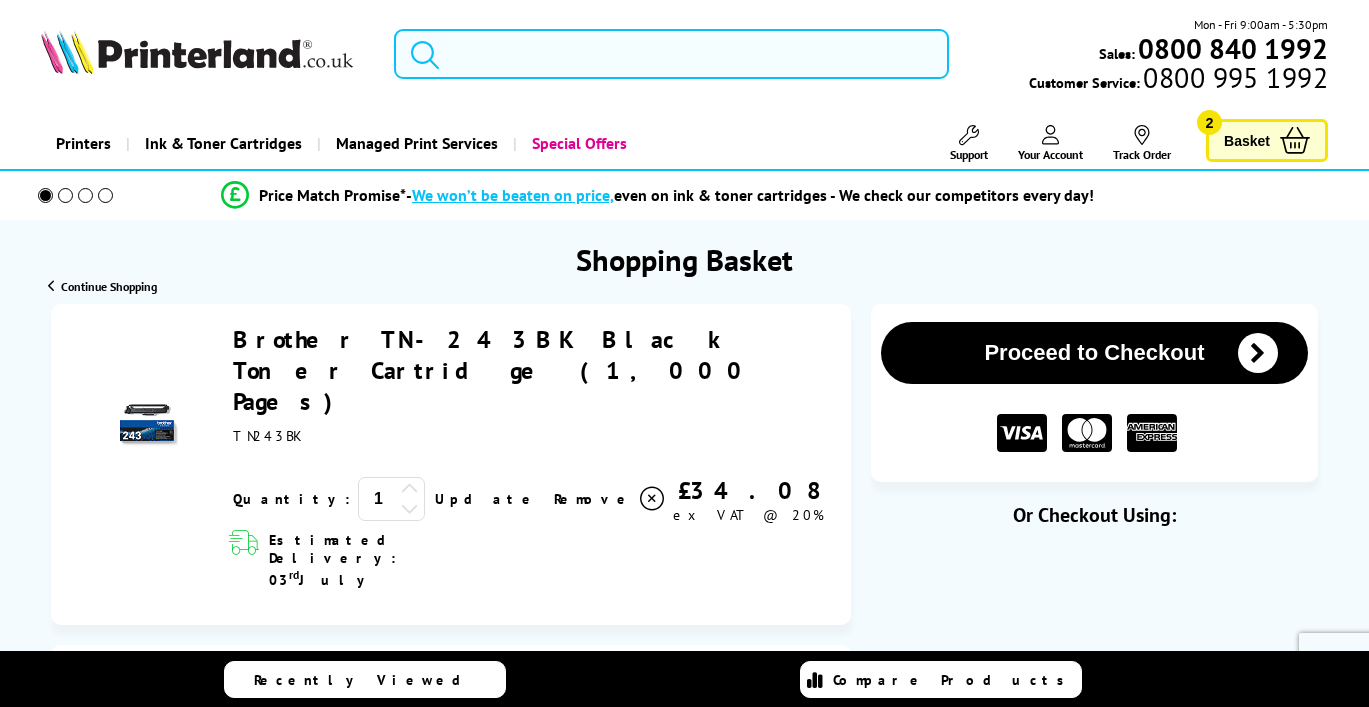 scroll, scrollTop: 0, scrollLeft: 0, axis: both 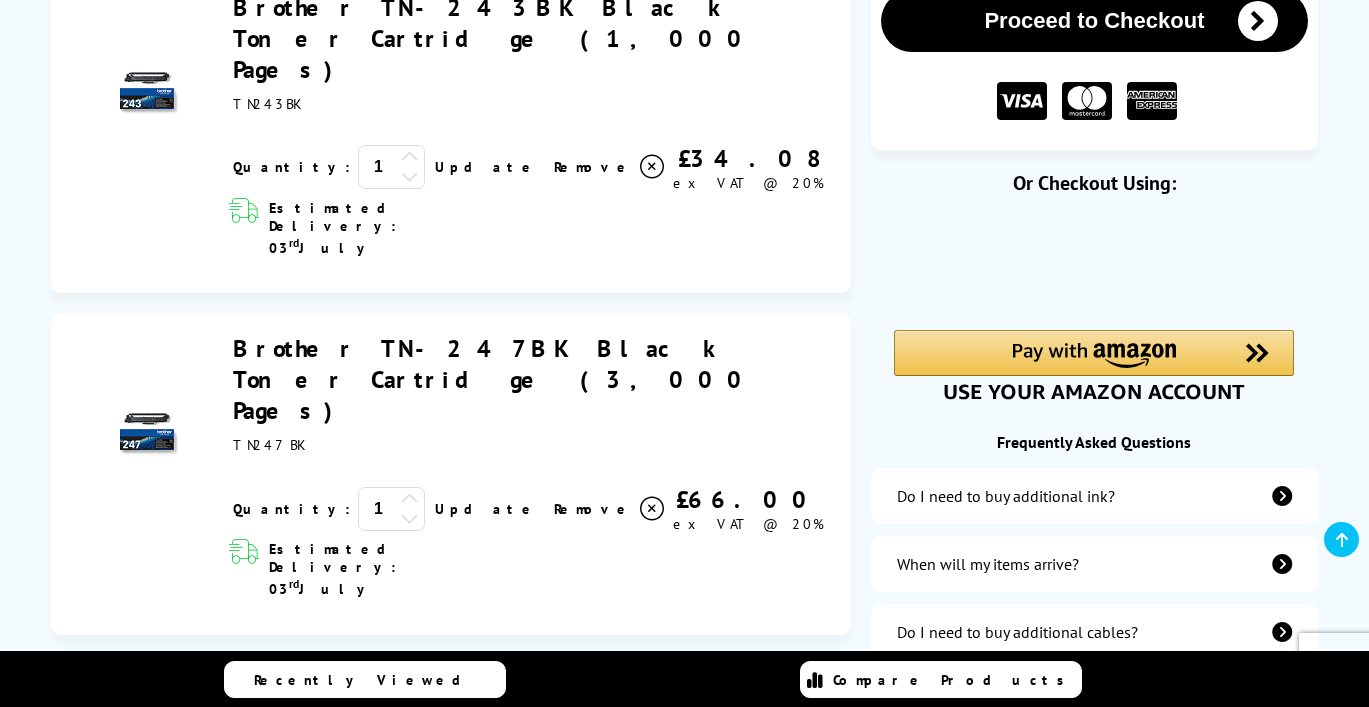 click at bounding box center (652, 167) 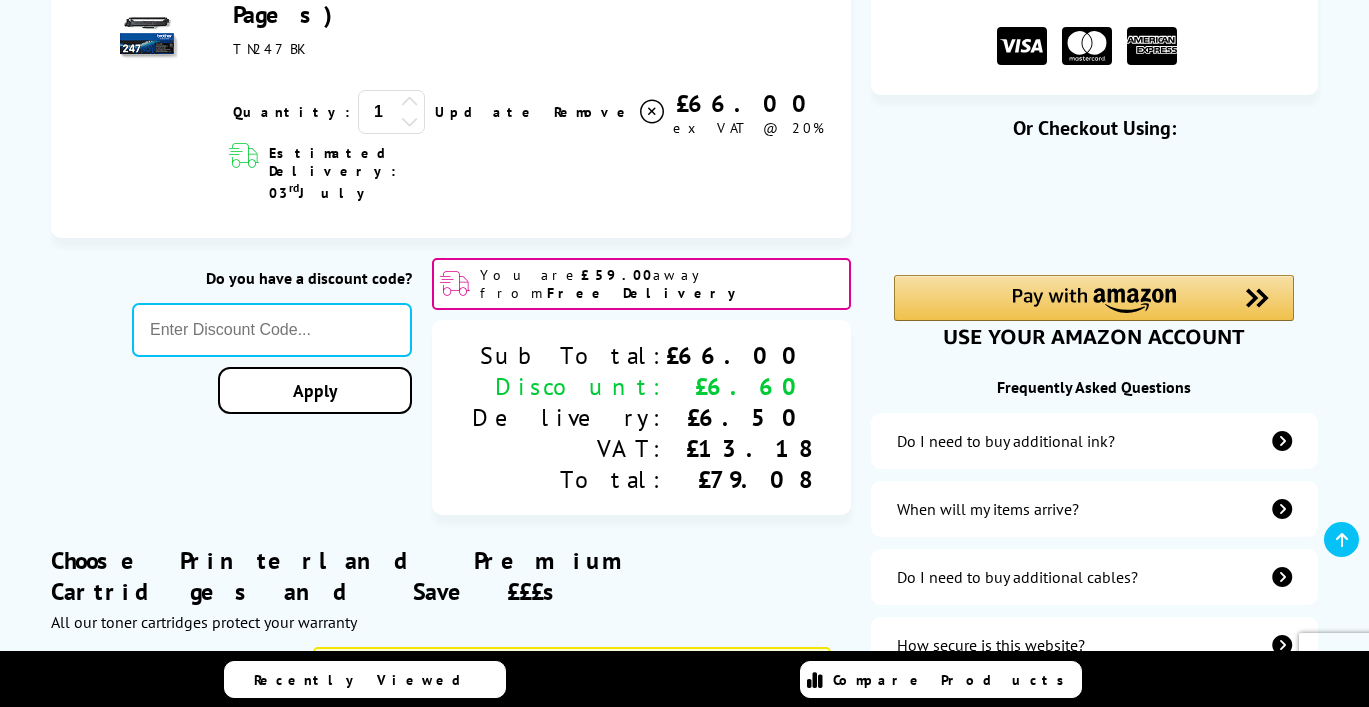 scroll, scrollTop: 386, scrollLeft: 0, axis: vertical 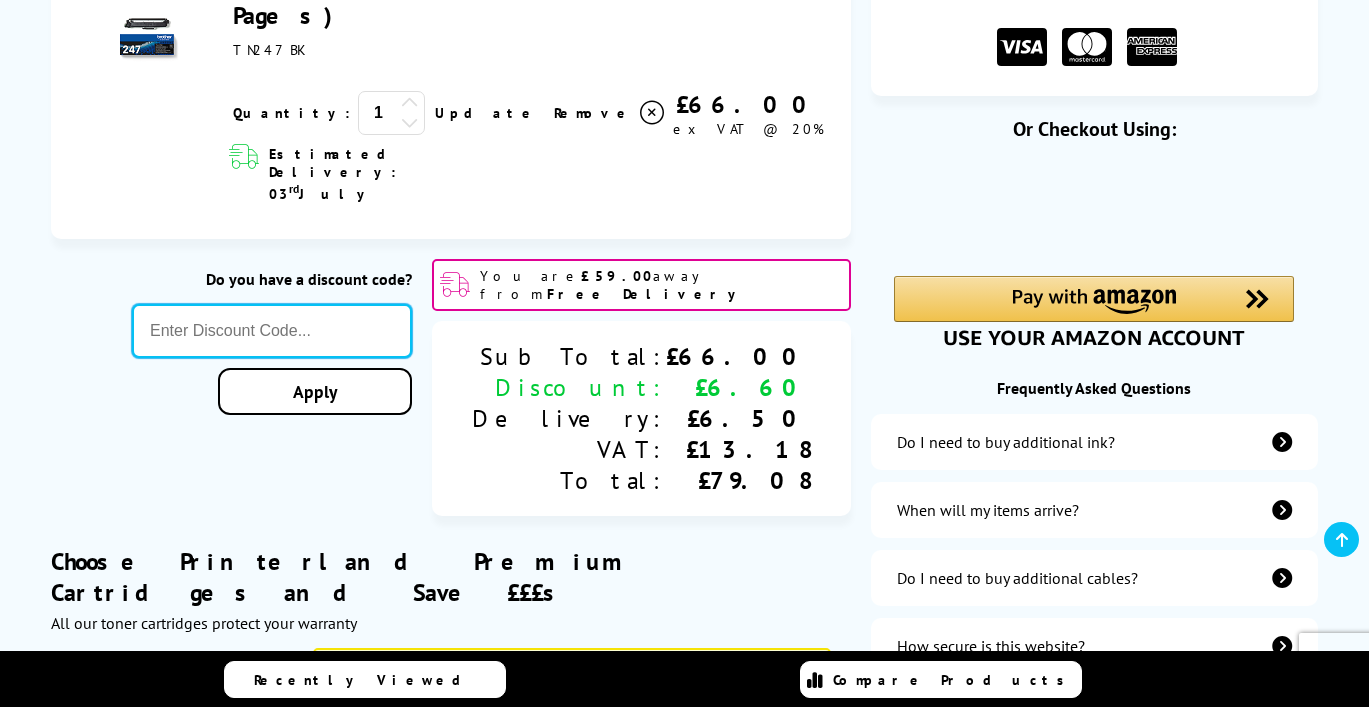 click at bounding box center (272, 331) 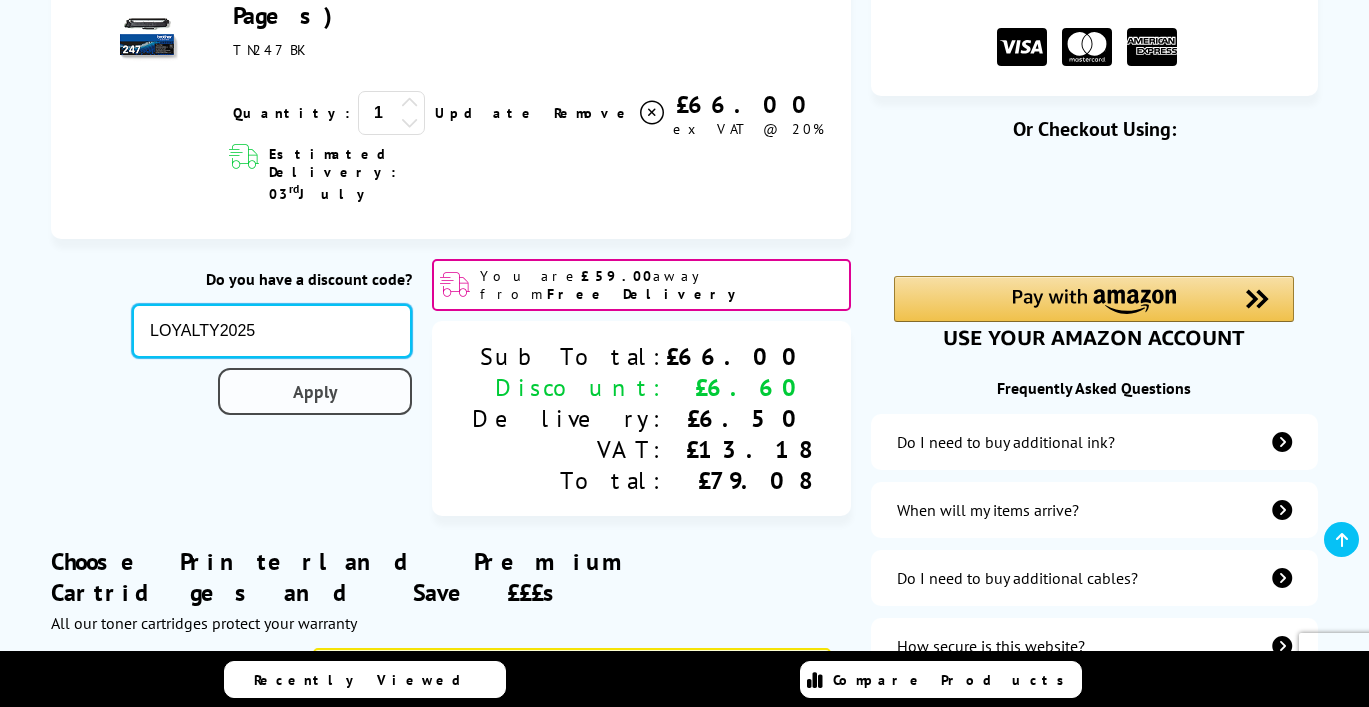 type on "LOYALTY2025" 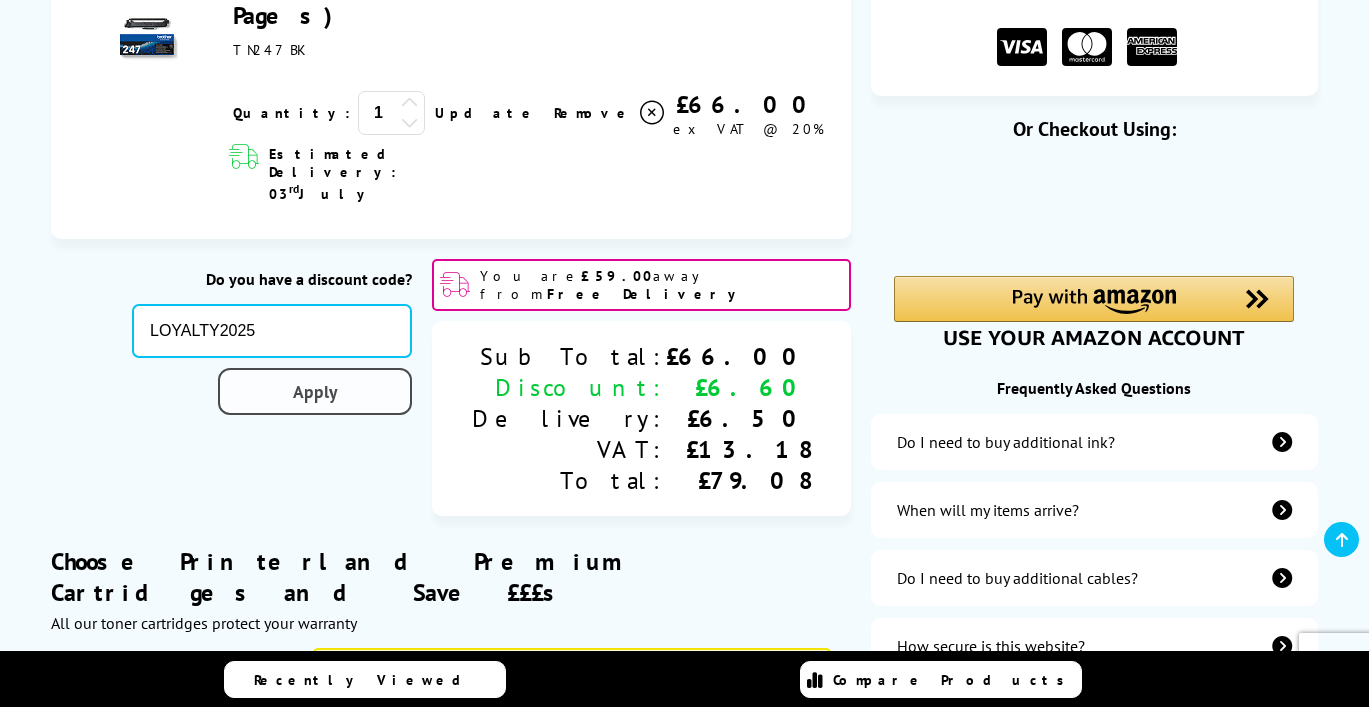 click on "Apply" at bounding box center [315, 391] 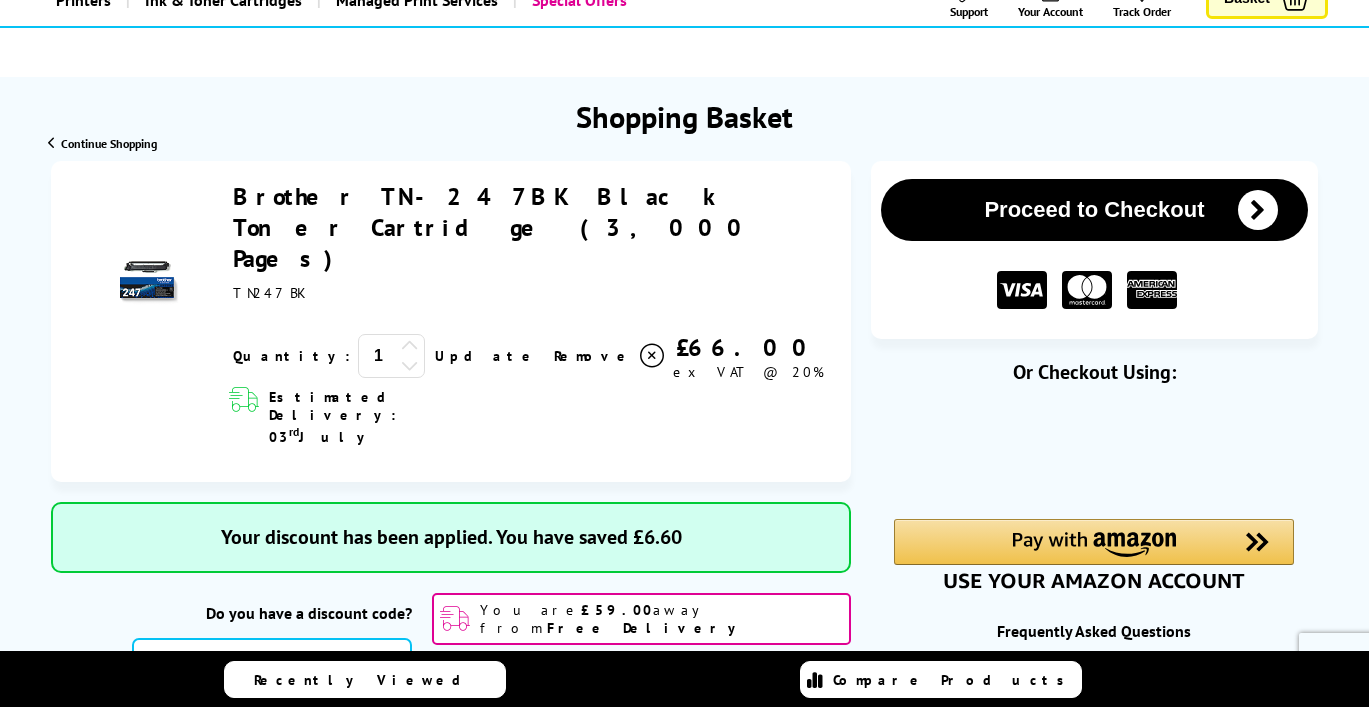 scroll, scrollTop: 0, scrollLeft: 0, axis: both 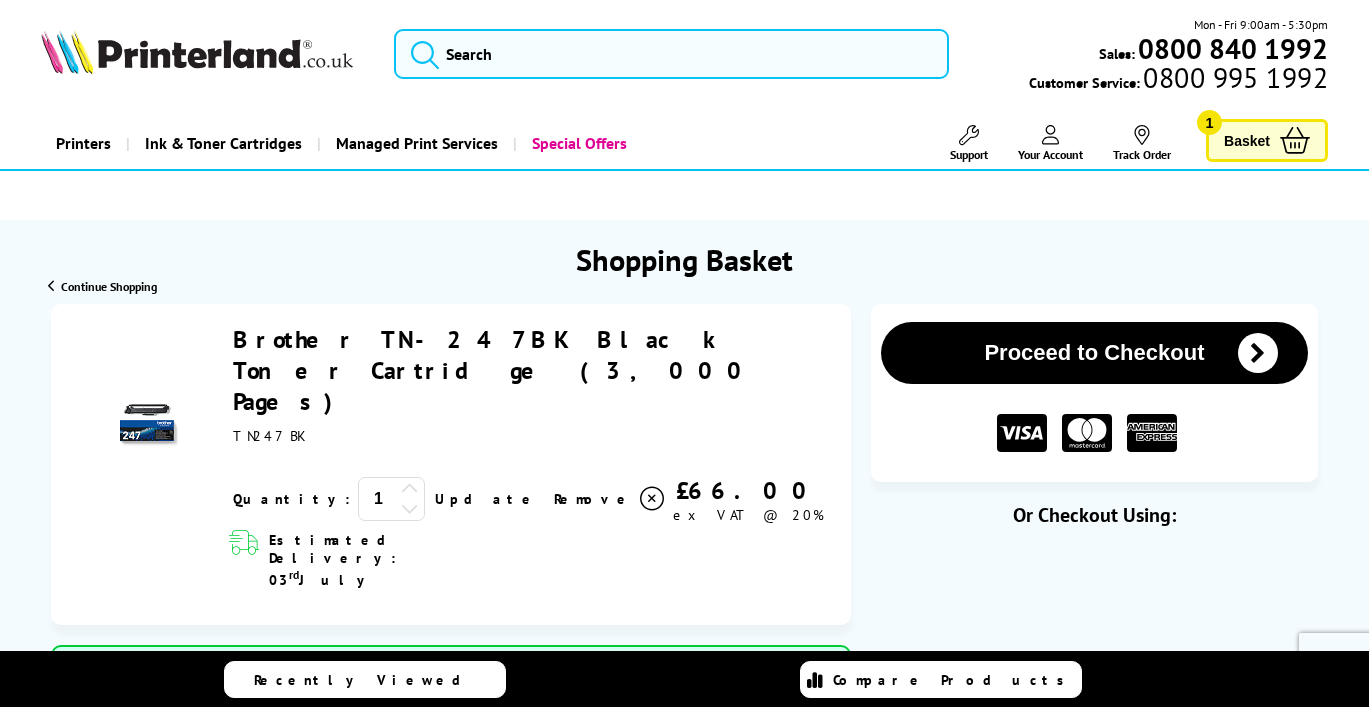 click on "Proceed to Checkout" at bounding box center [1094, 353] 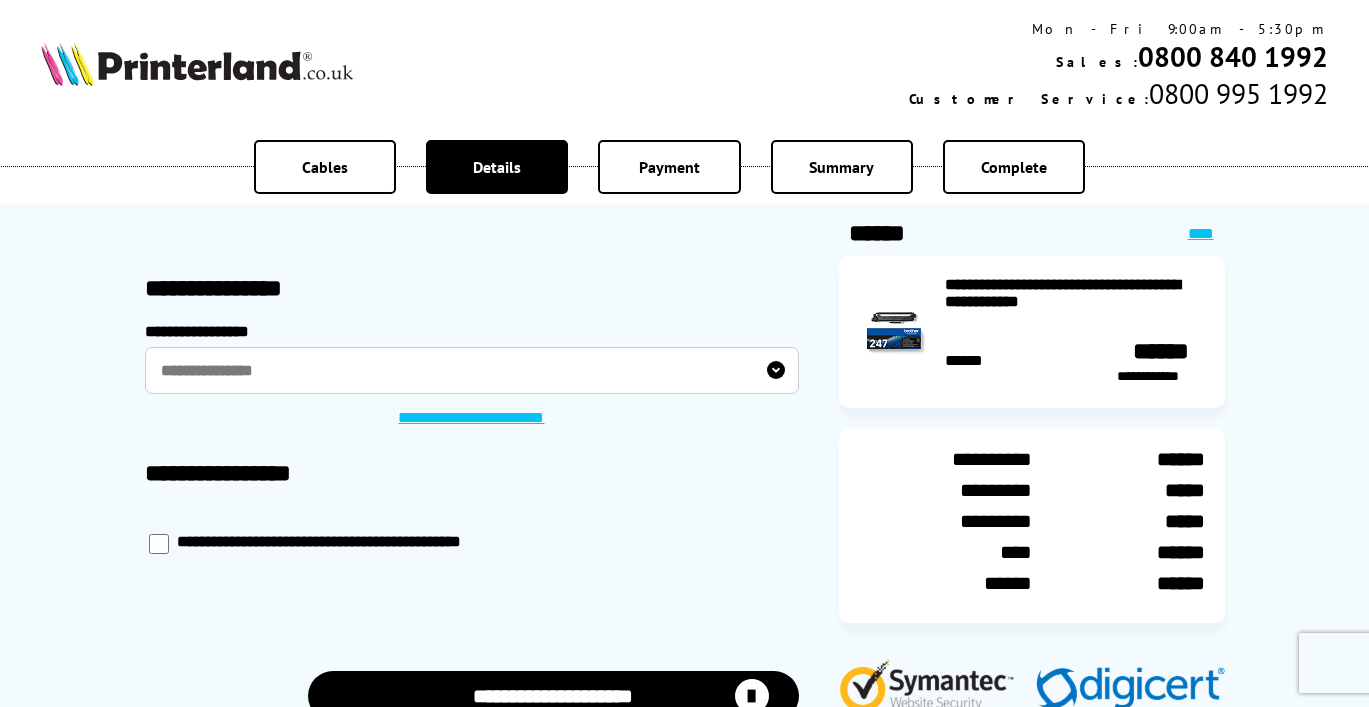 scroll, scrollTop: 0, scrollLeft: 0, axis: both 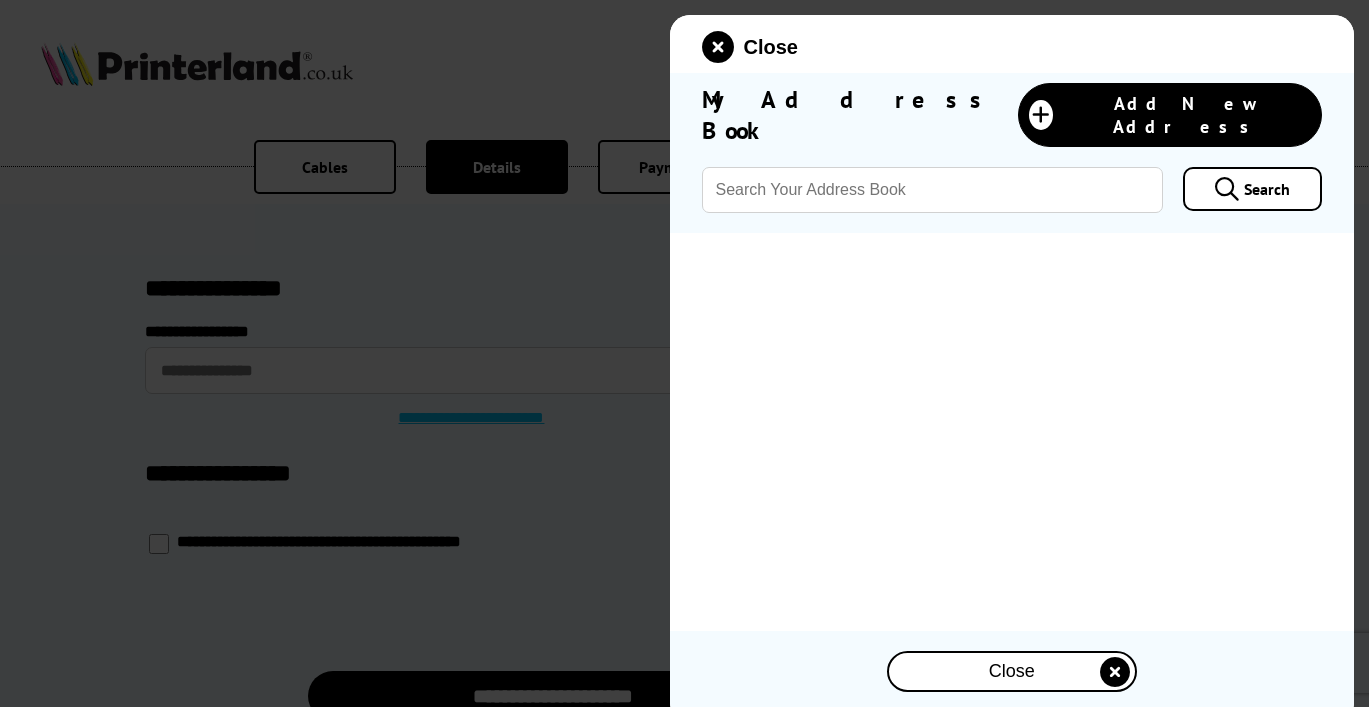 click on "Close
My Address Book
Add New Address
Search
Close" at bounding box center [1012, 368] 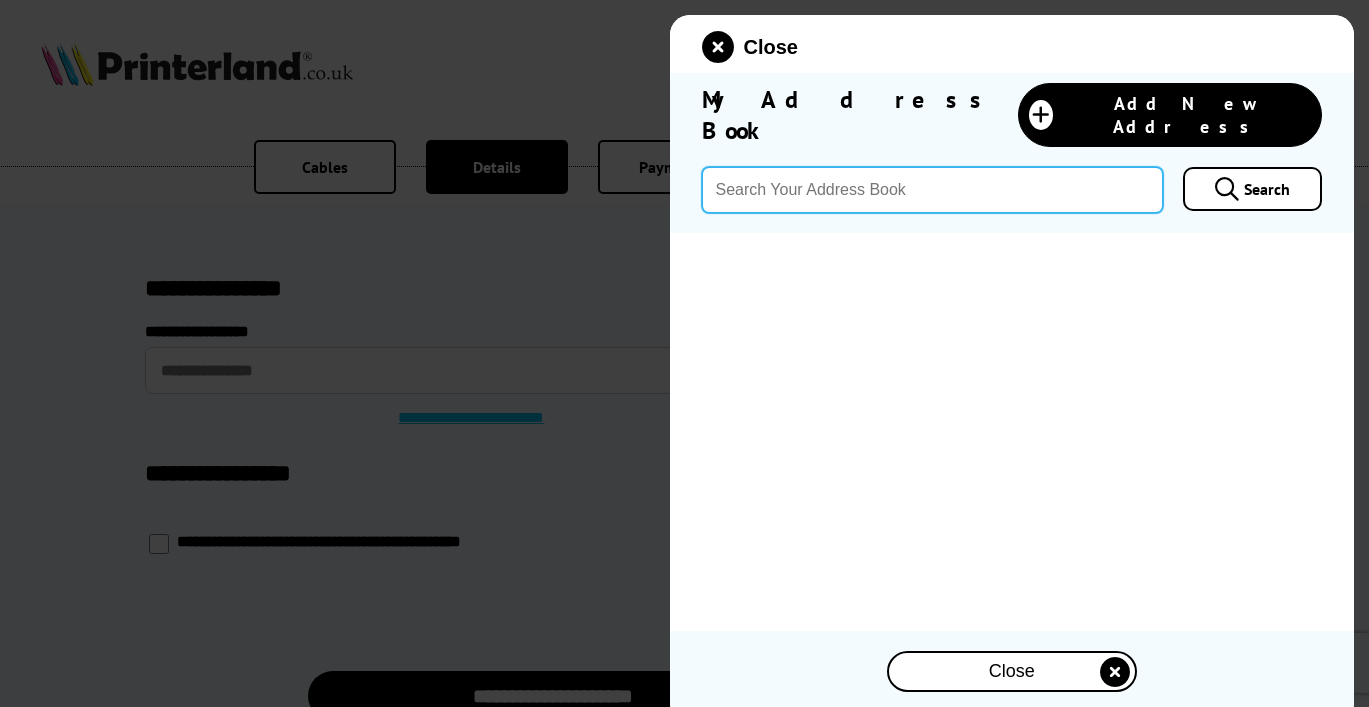click at bounding box center [933, 190] 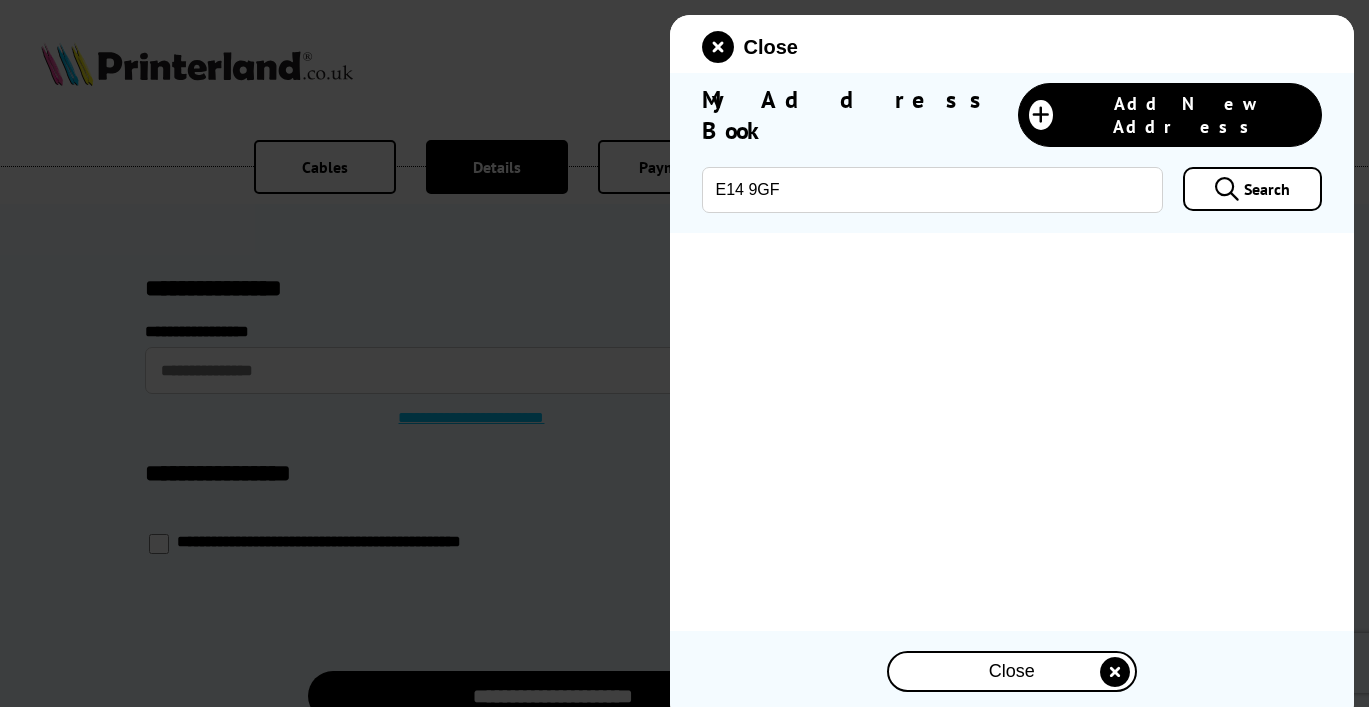 click at bounding box center (1227, 189) 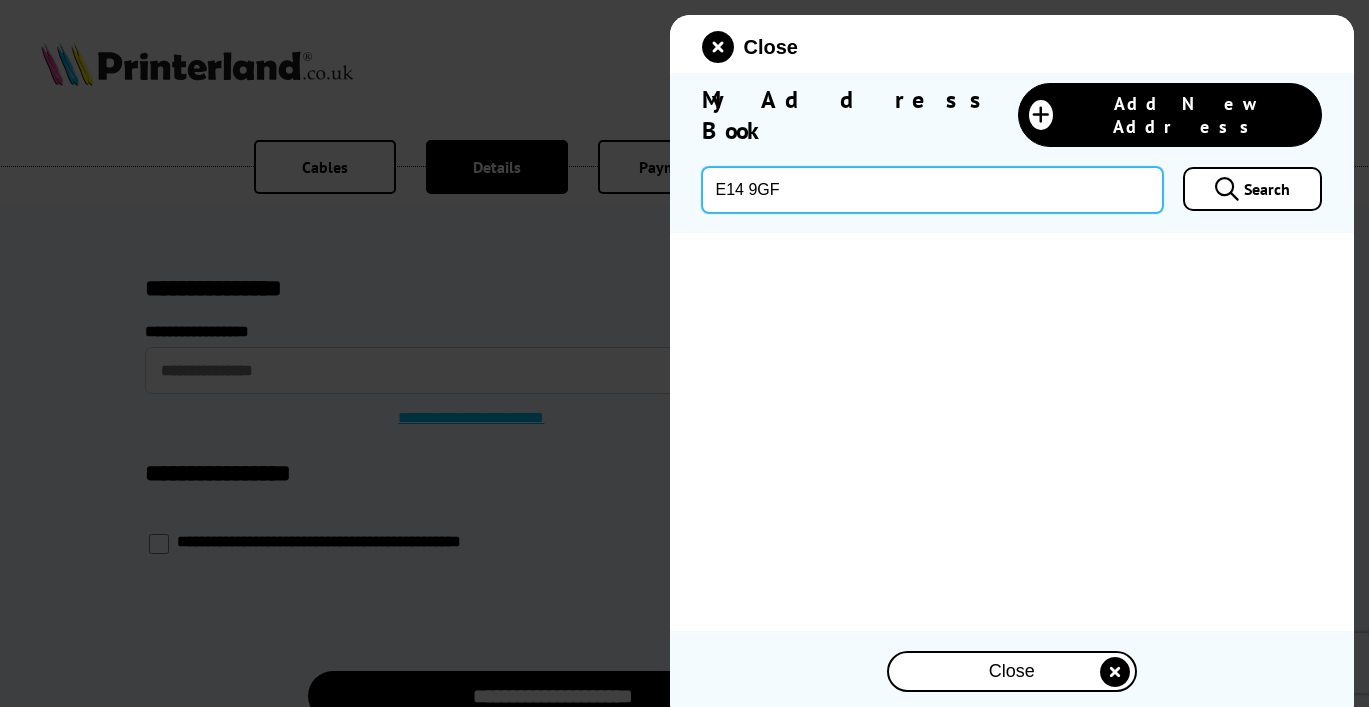 click on "E14 9GF" at bounding box center (933, 190) 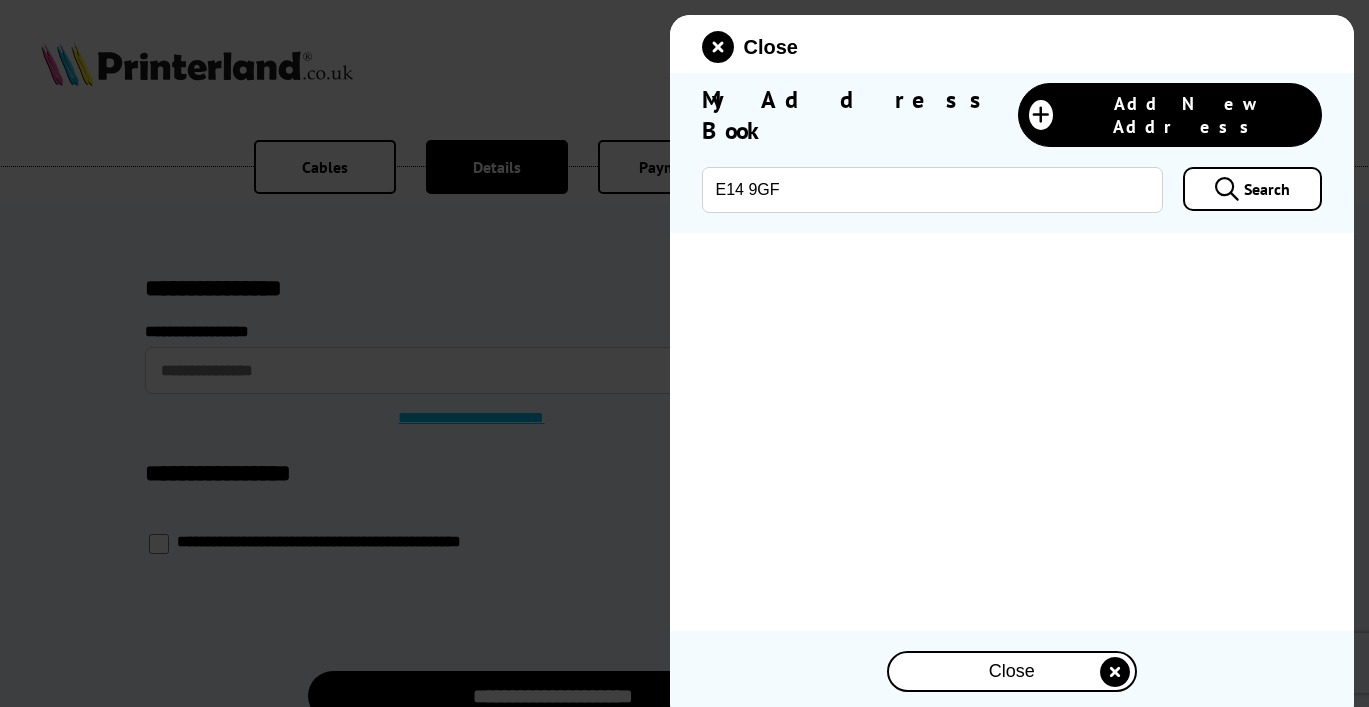 click on "Search" at bounding box center (1252, 189) 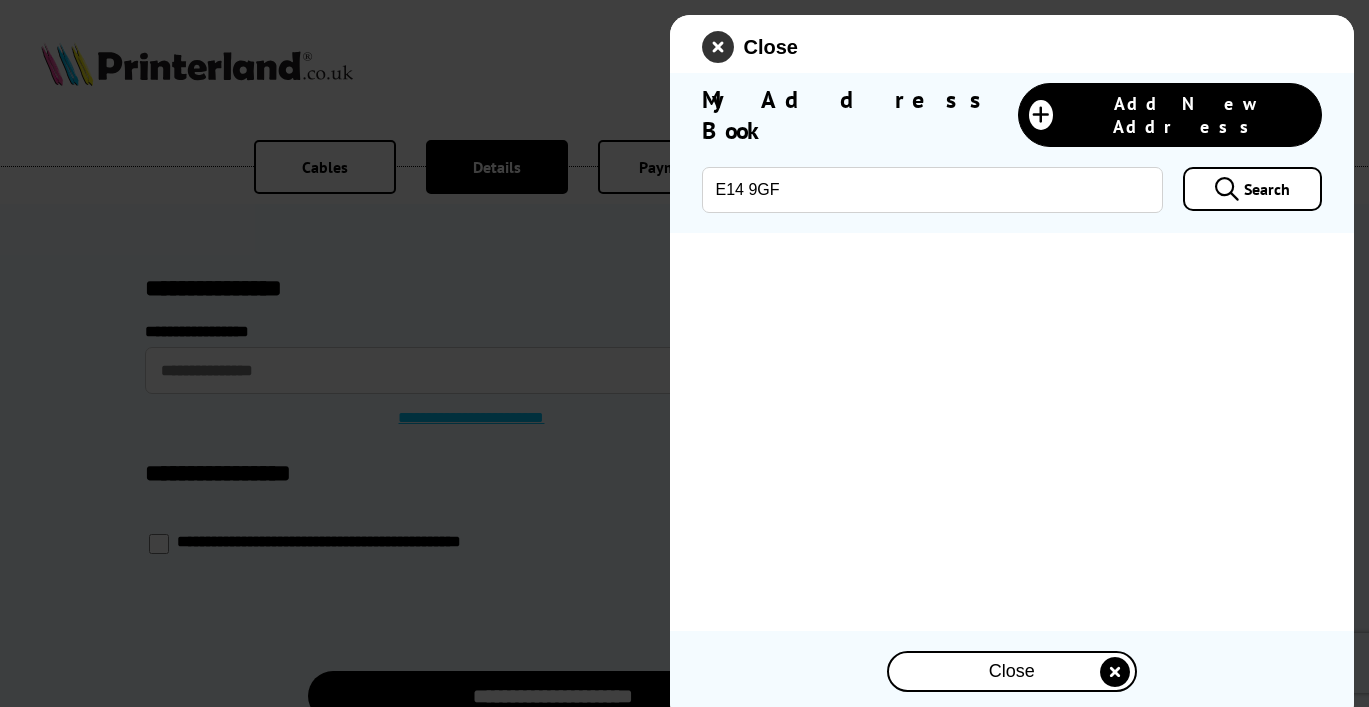 click at bounding box center [718, 47] 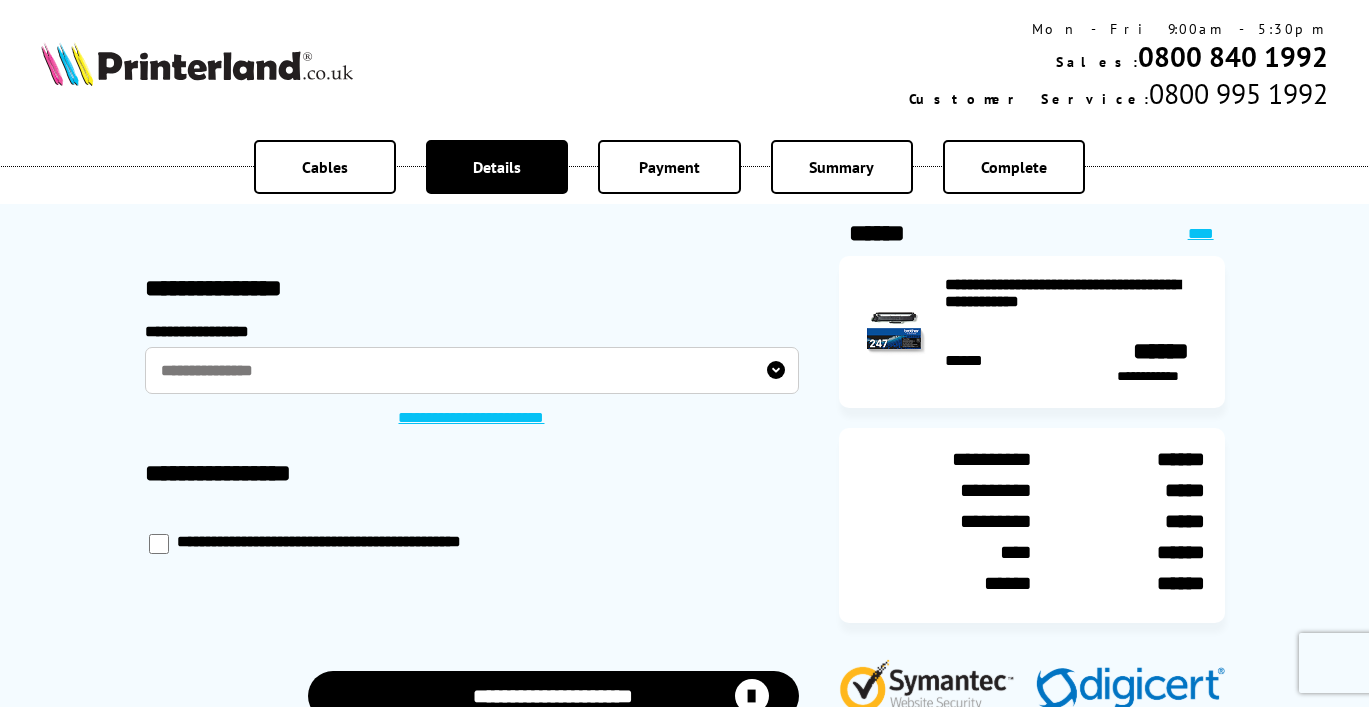 click on "**********" at bounding box center (472, 370) 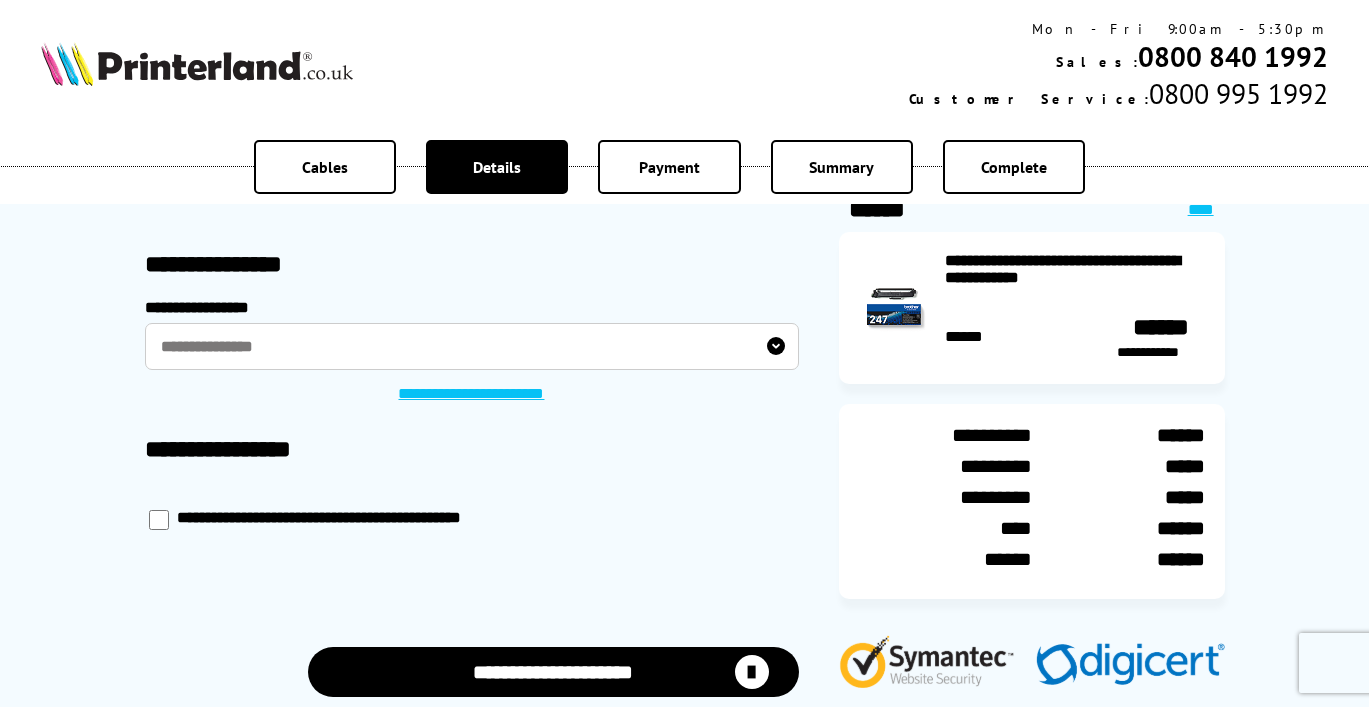 scroll, scrollTop: 0, scrollLeft: 0, axis: both 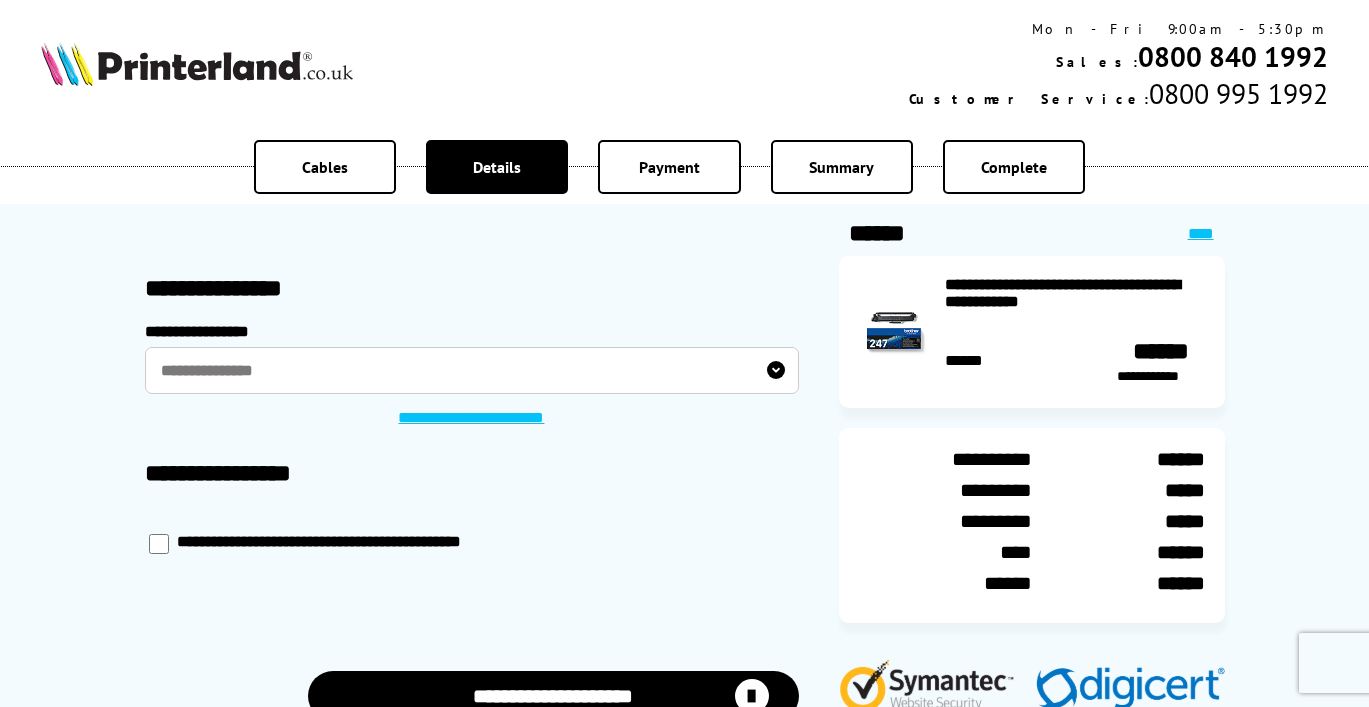 click on "**********" at bounding box center (472, 370) 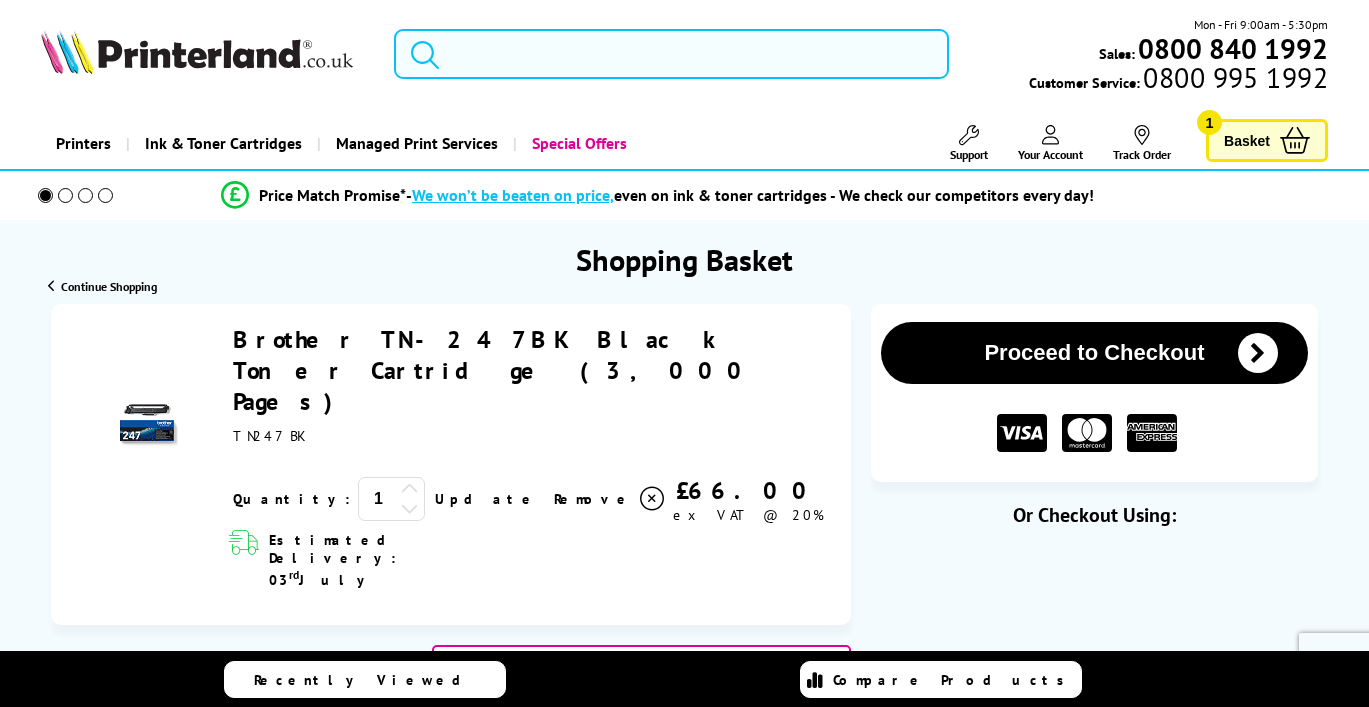scroll, scrollTop: 0, scrollLeft: 0, axis: both 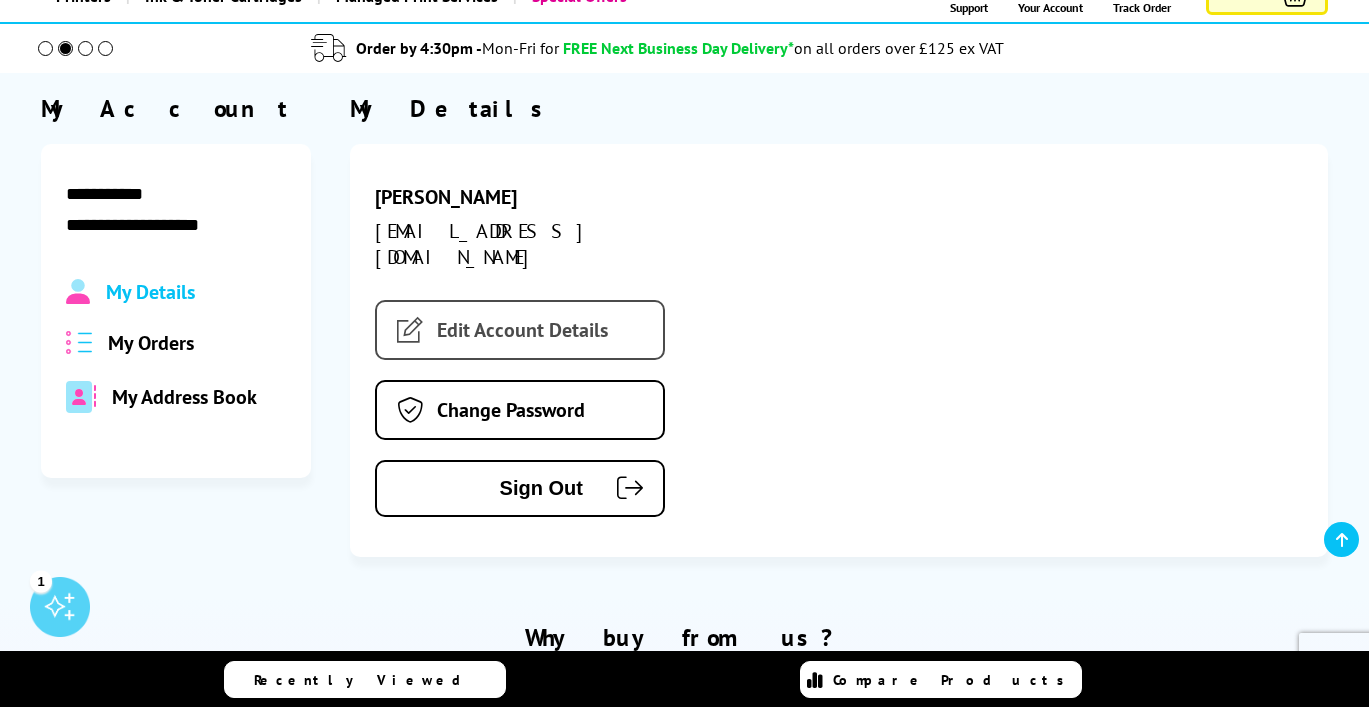 click on "Edit Account Details" at bounding box center (520, 330) 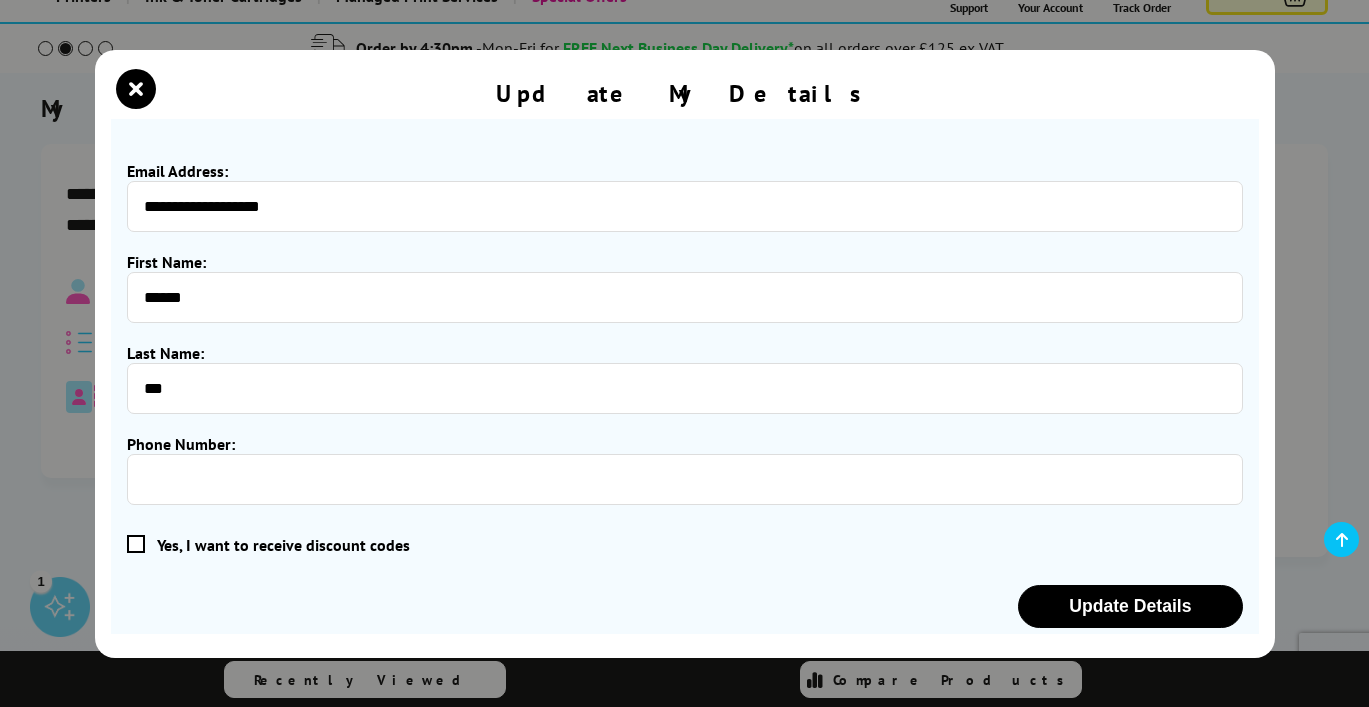 scroll, scrollTop: 61, scrollLeft: 0, axis: vertical 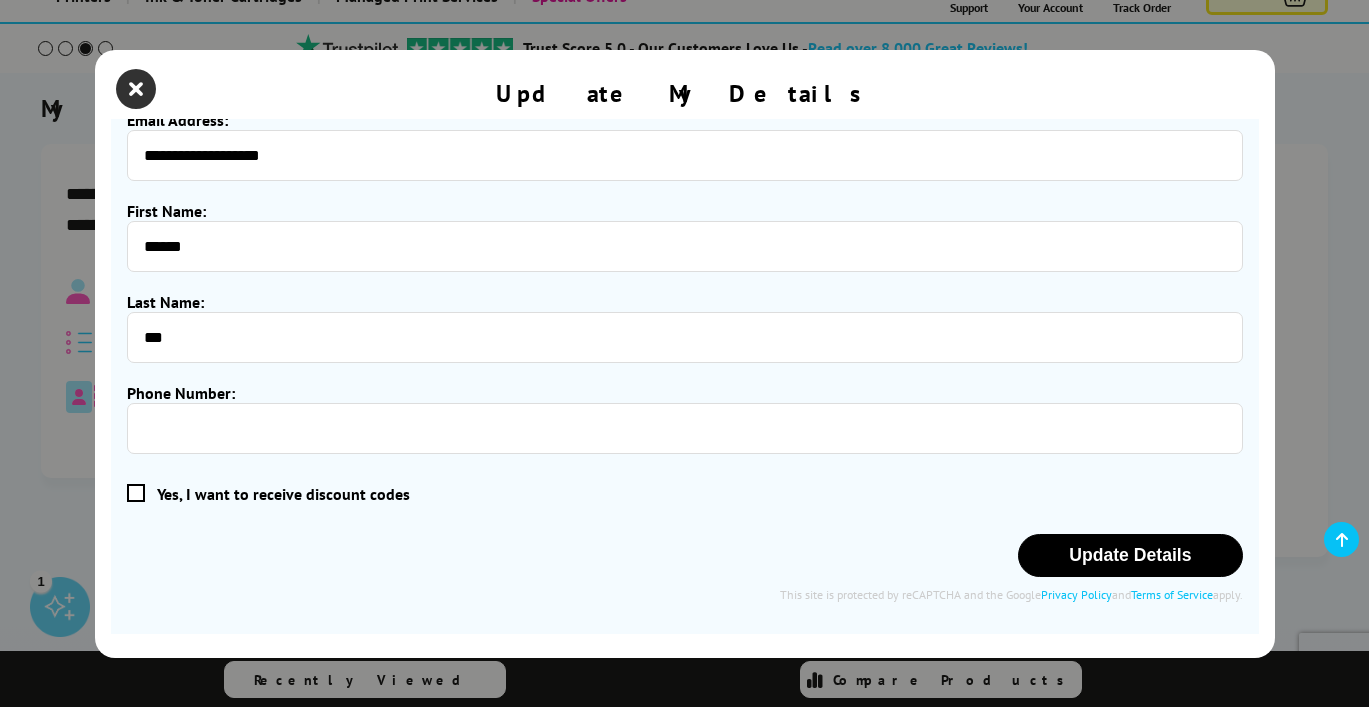 click at bounding box center [136, 89] 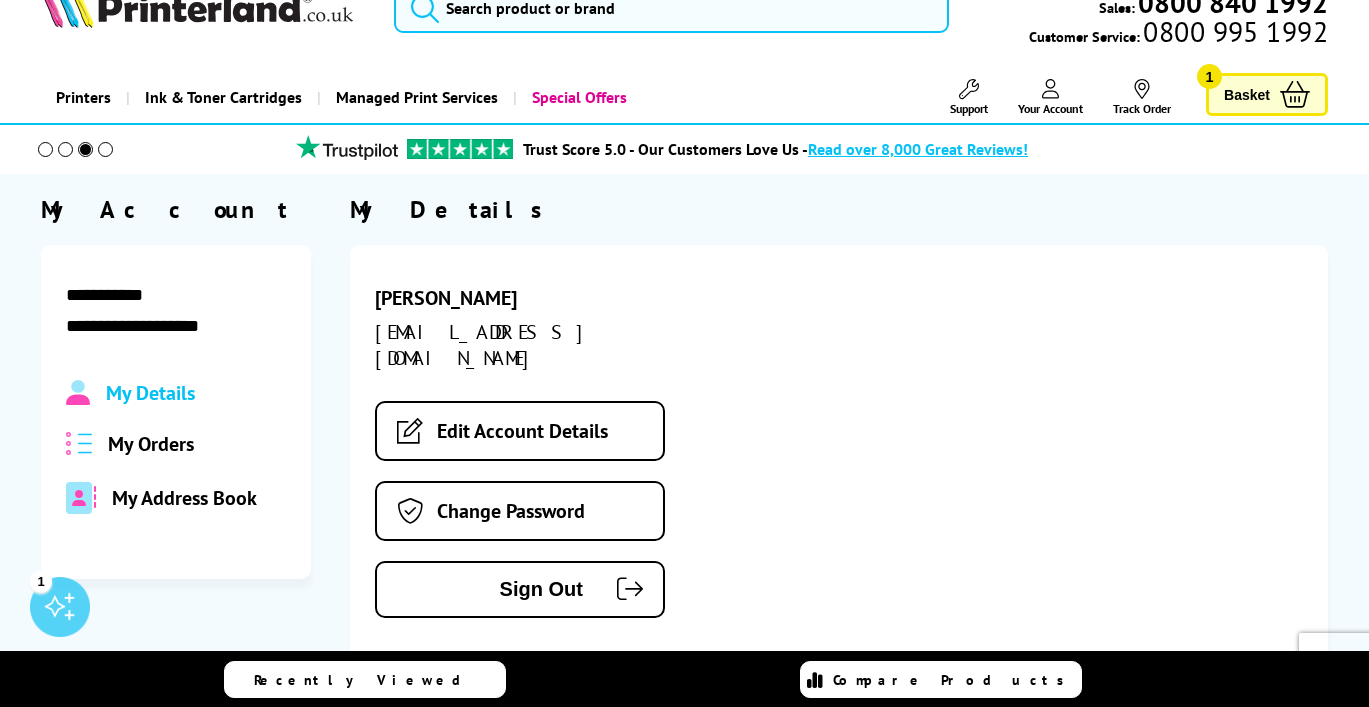 scroll, scrollTop: 0, scrollLeft: 0, axis: both 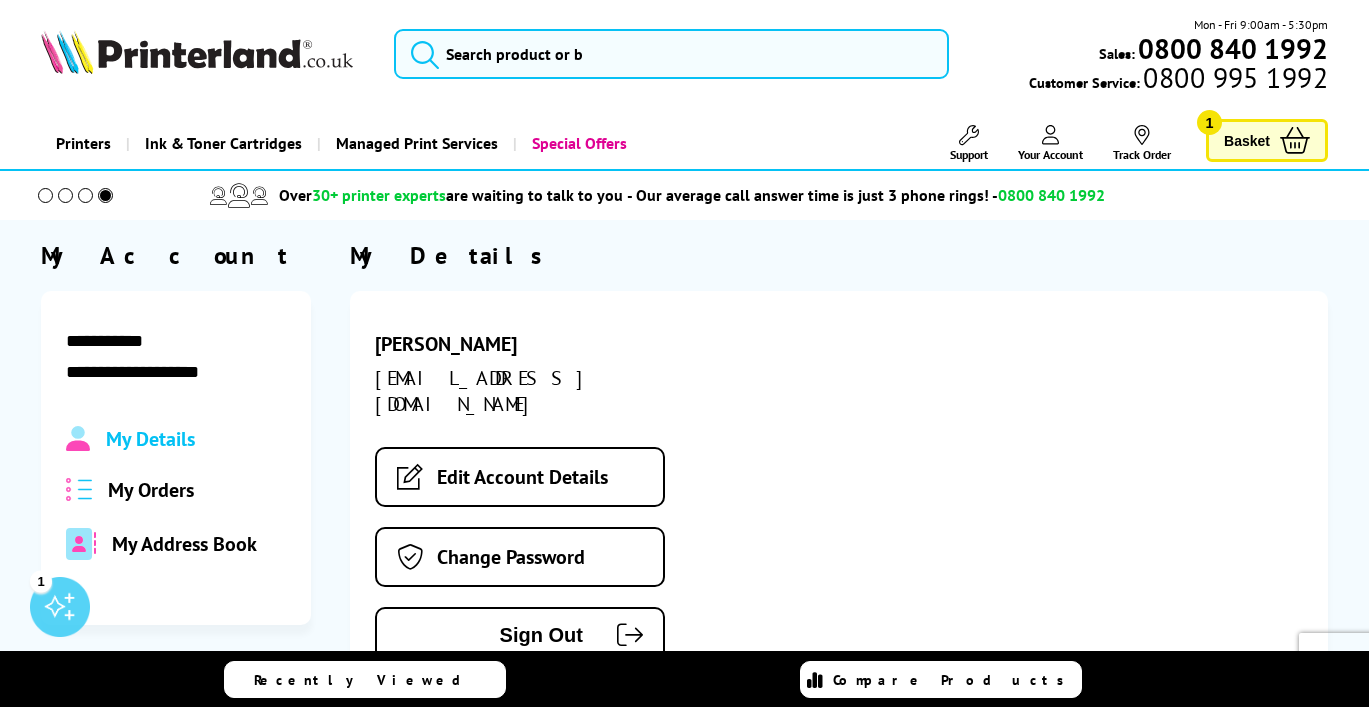 click on "Basket" at bounding box center (1247, 140) 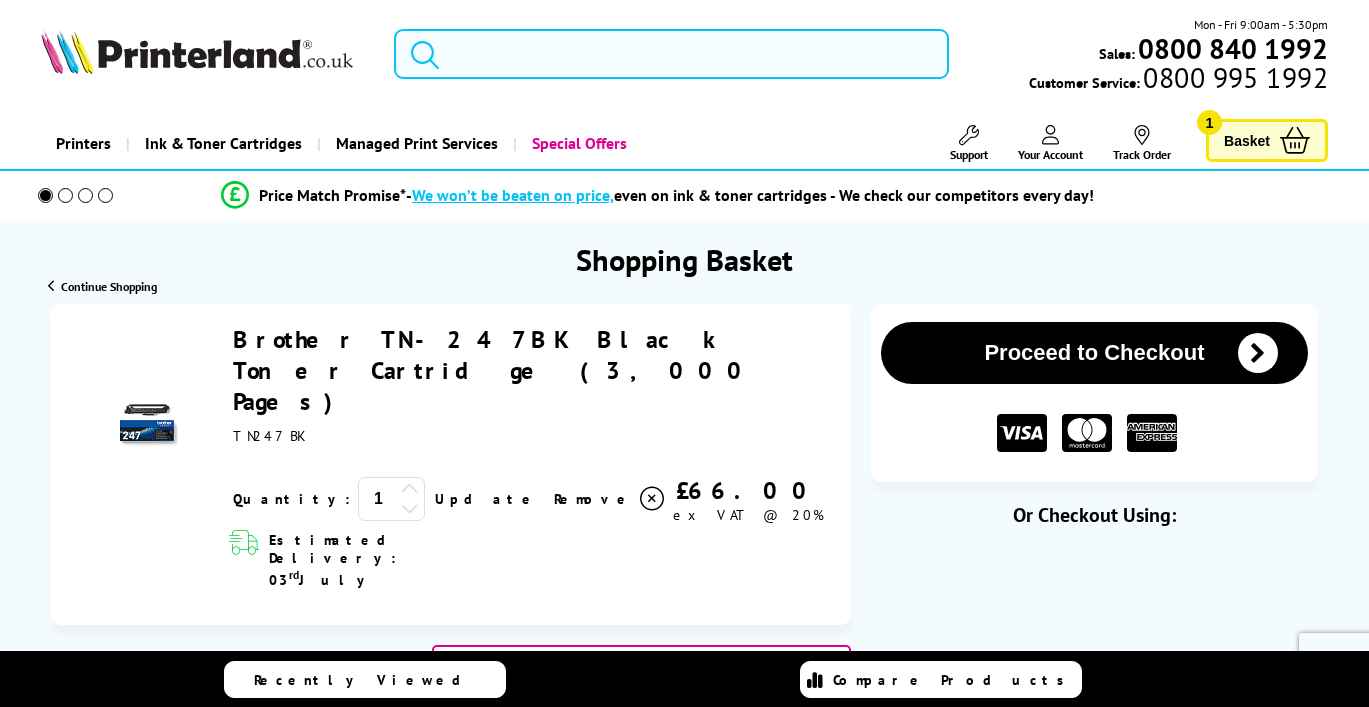 scroll, scrollTop: 0, scrollLeft: 0, axis: both 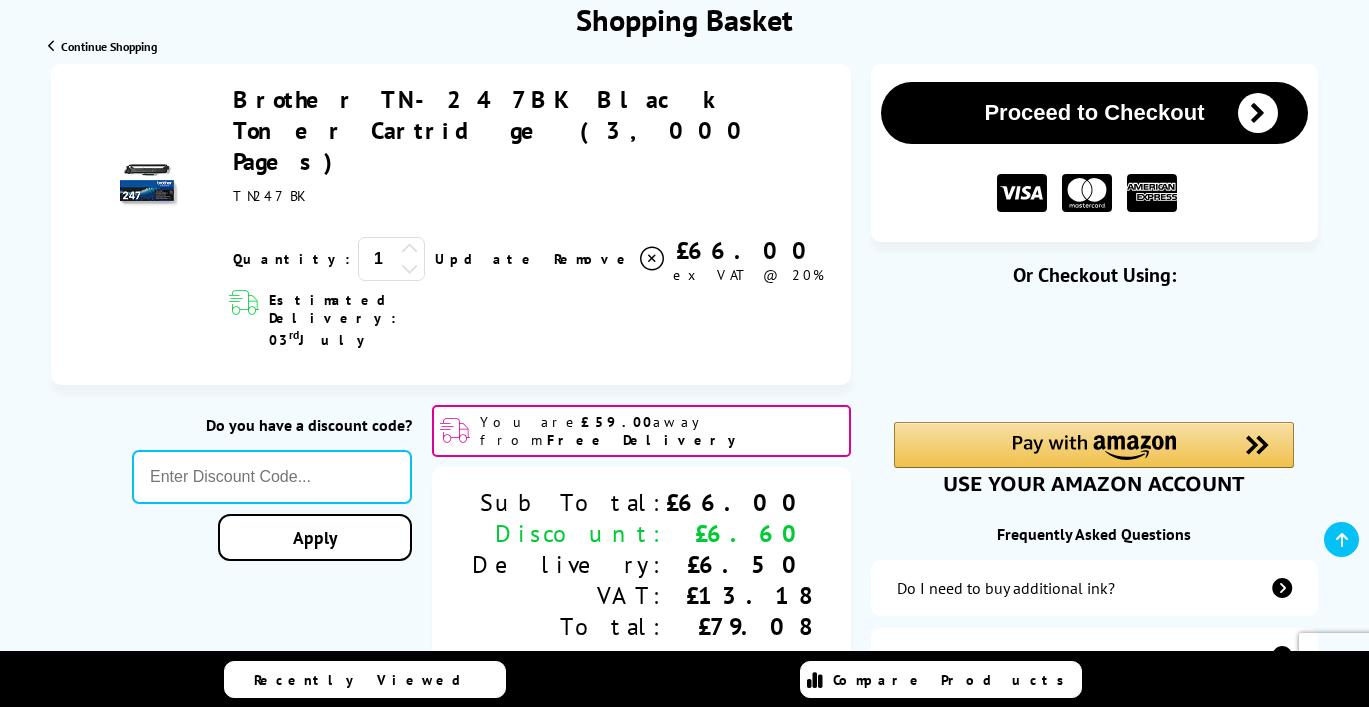 click on "Proceed to Checkout" at bounding box center (1094, 113) 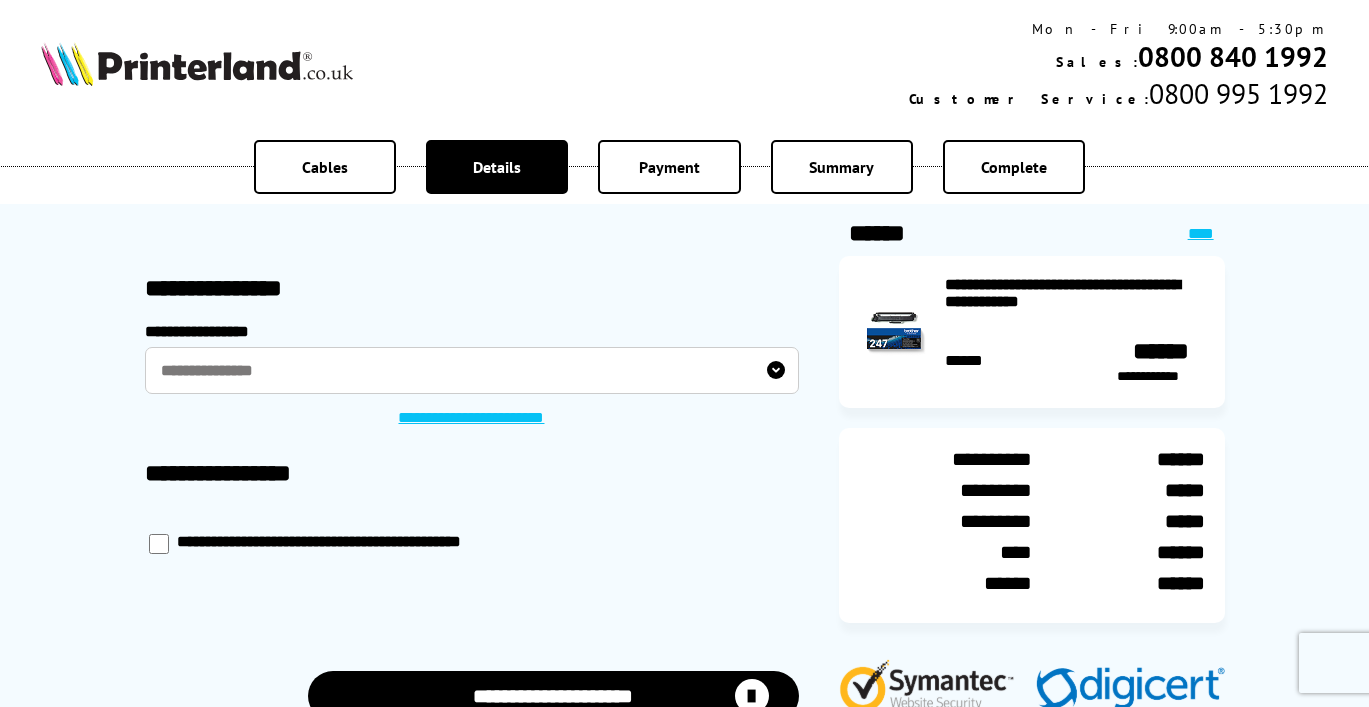 scroll, scrollTop: 0, scrollLeft: 0, axis: both 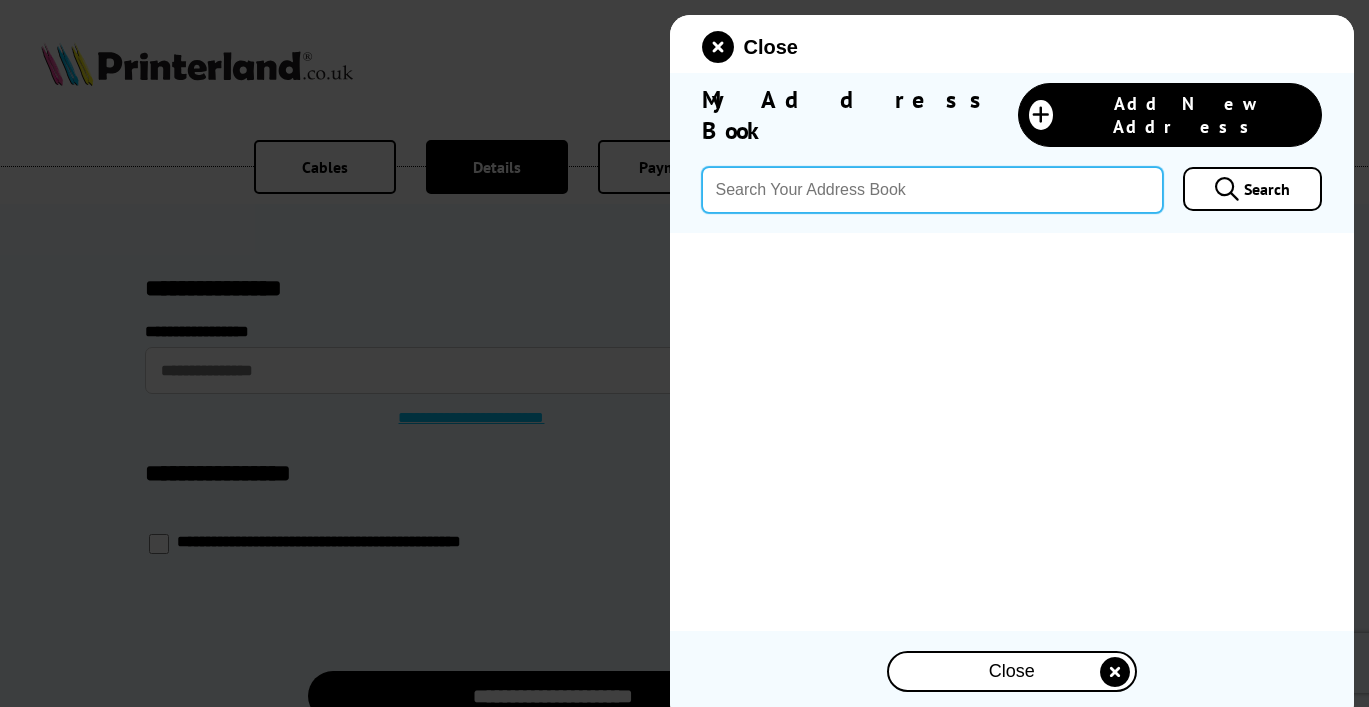 click at bounding box center (933, 190) 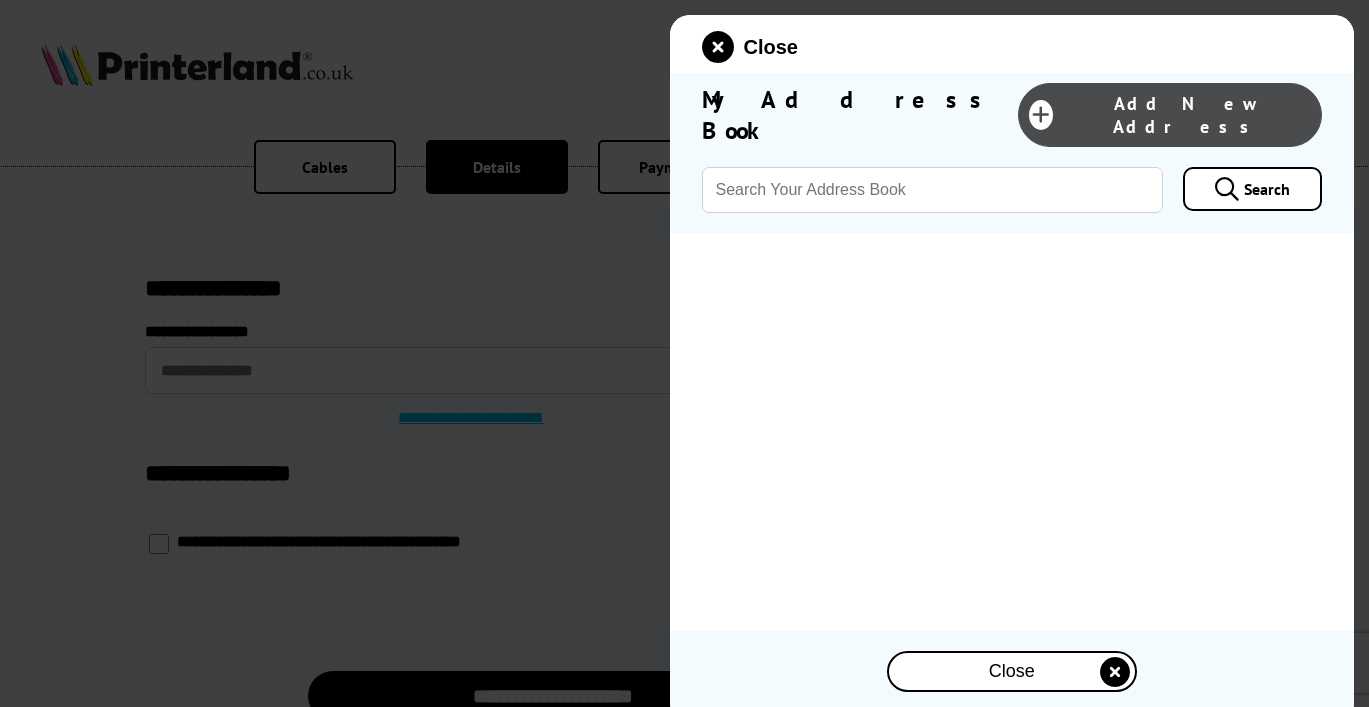 click at bounding box center (1041, 115) 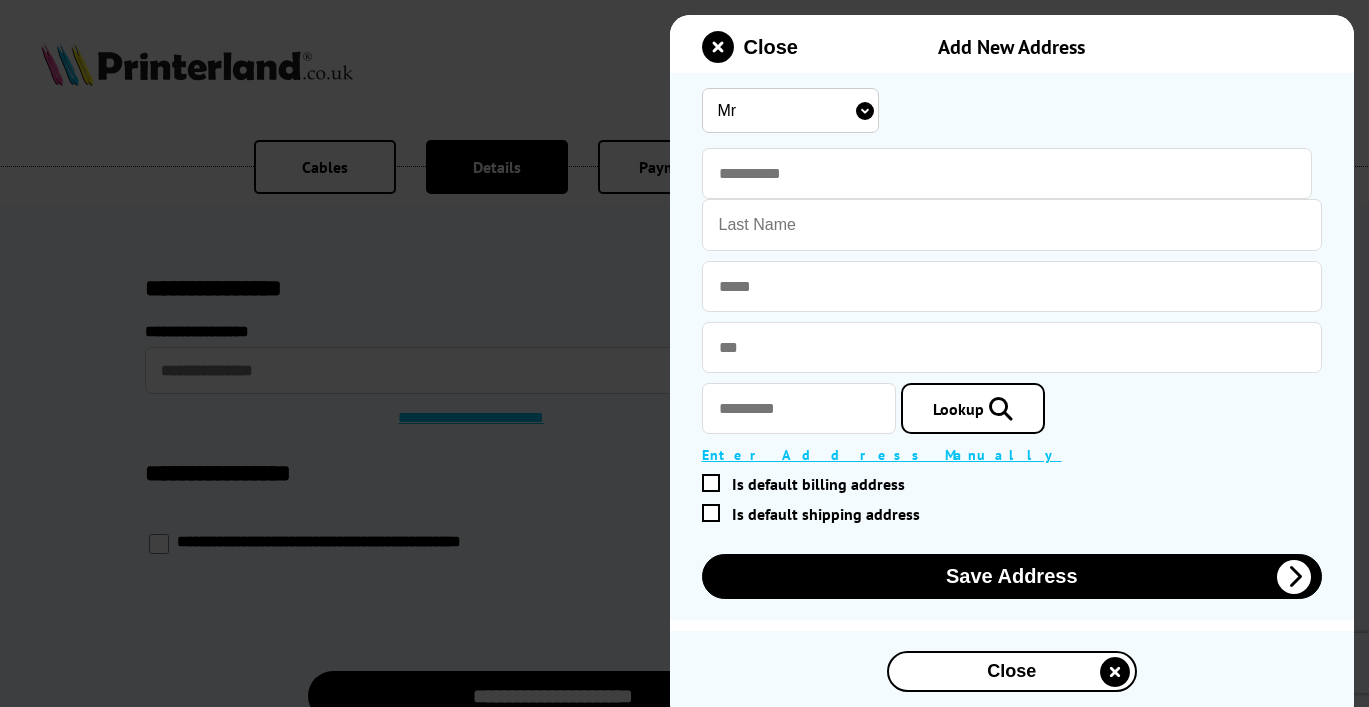 click on "Mr
Miss
Mrs
Ms" at bounding box center (790, 110) 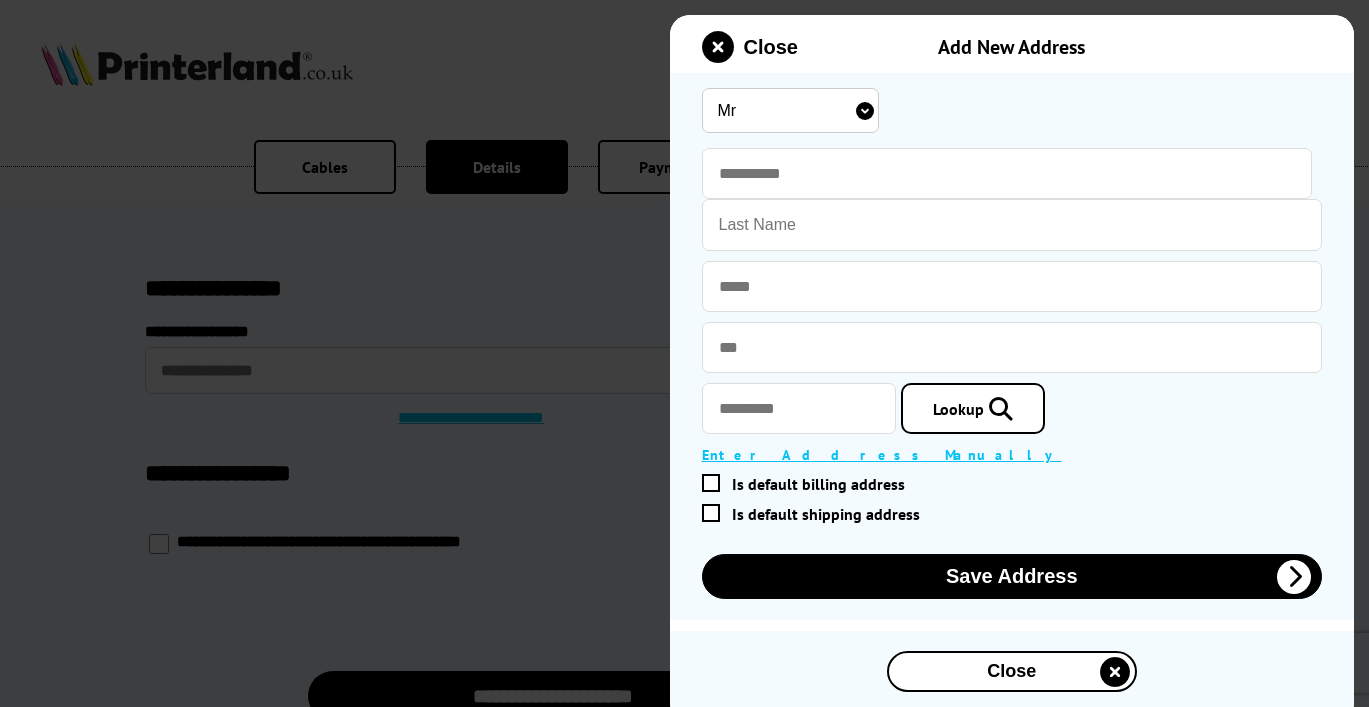 select on "Ms" 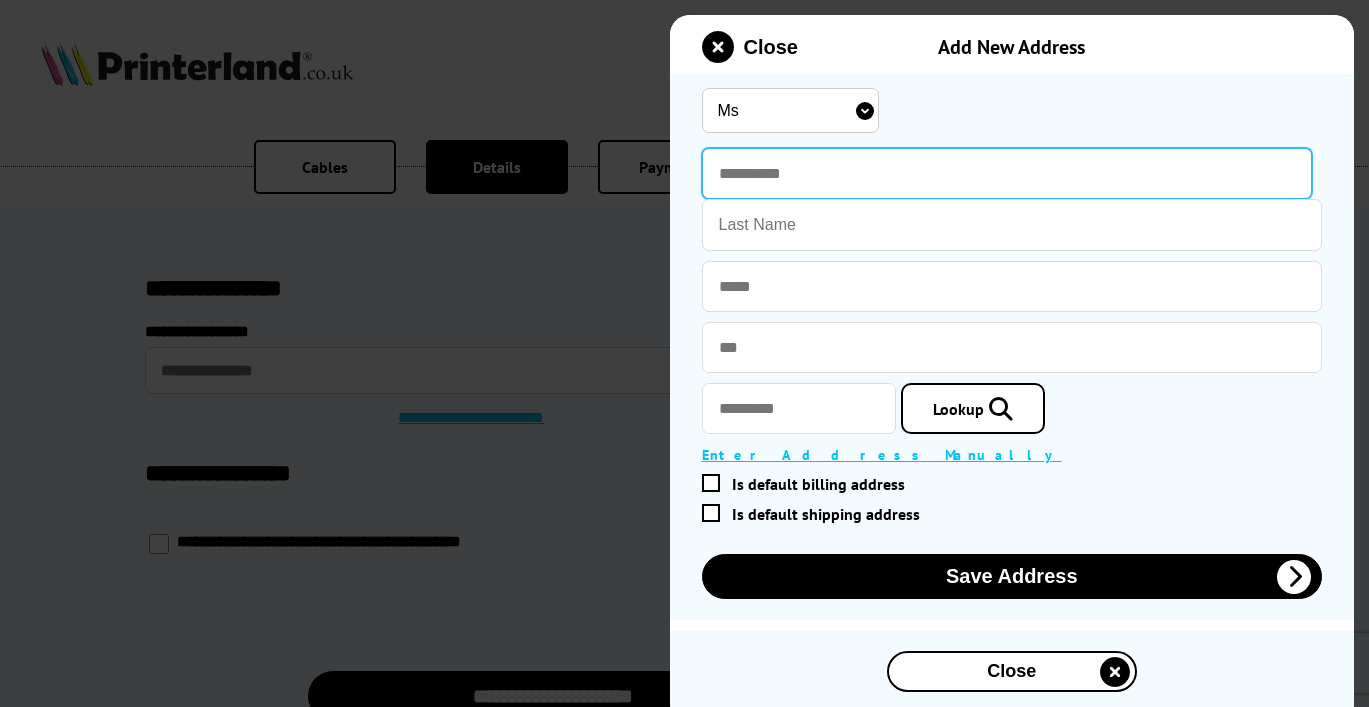 click at bounding box center (1007, 173) 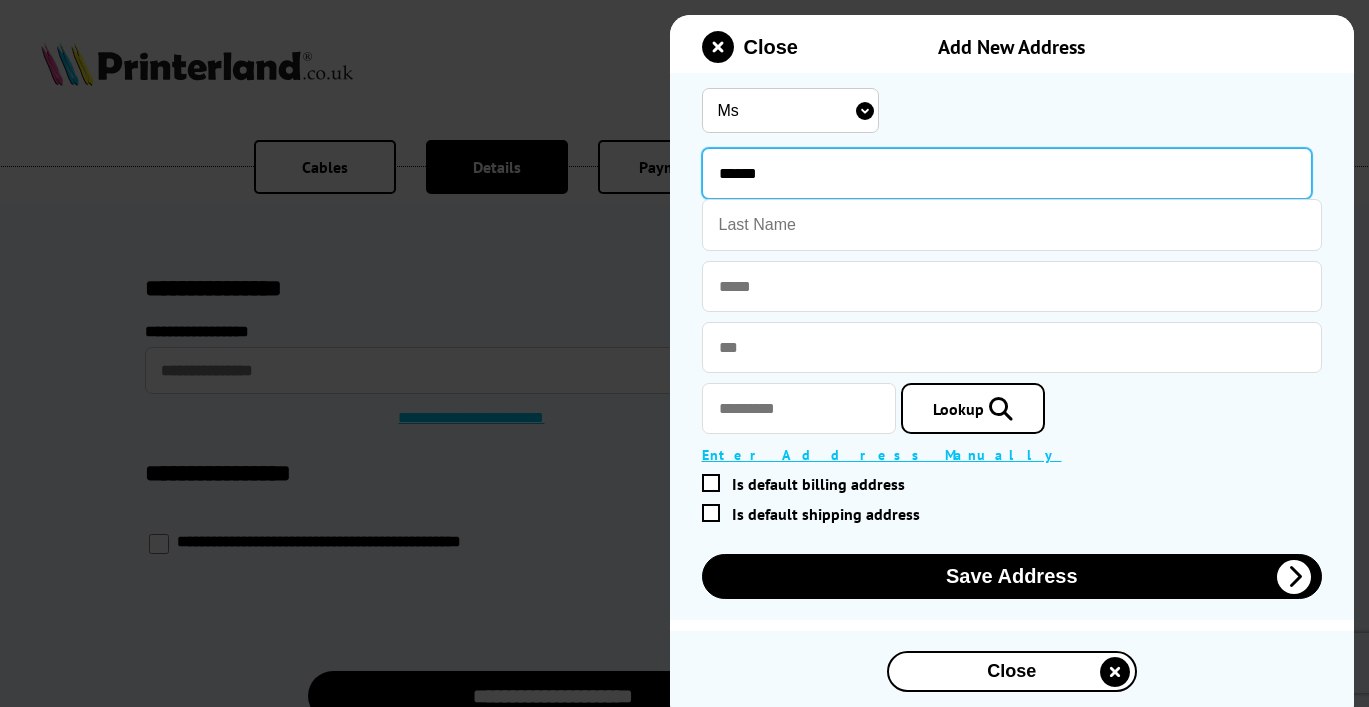 type on "******" 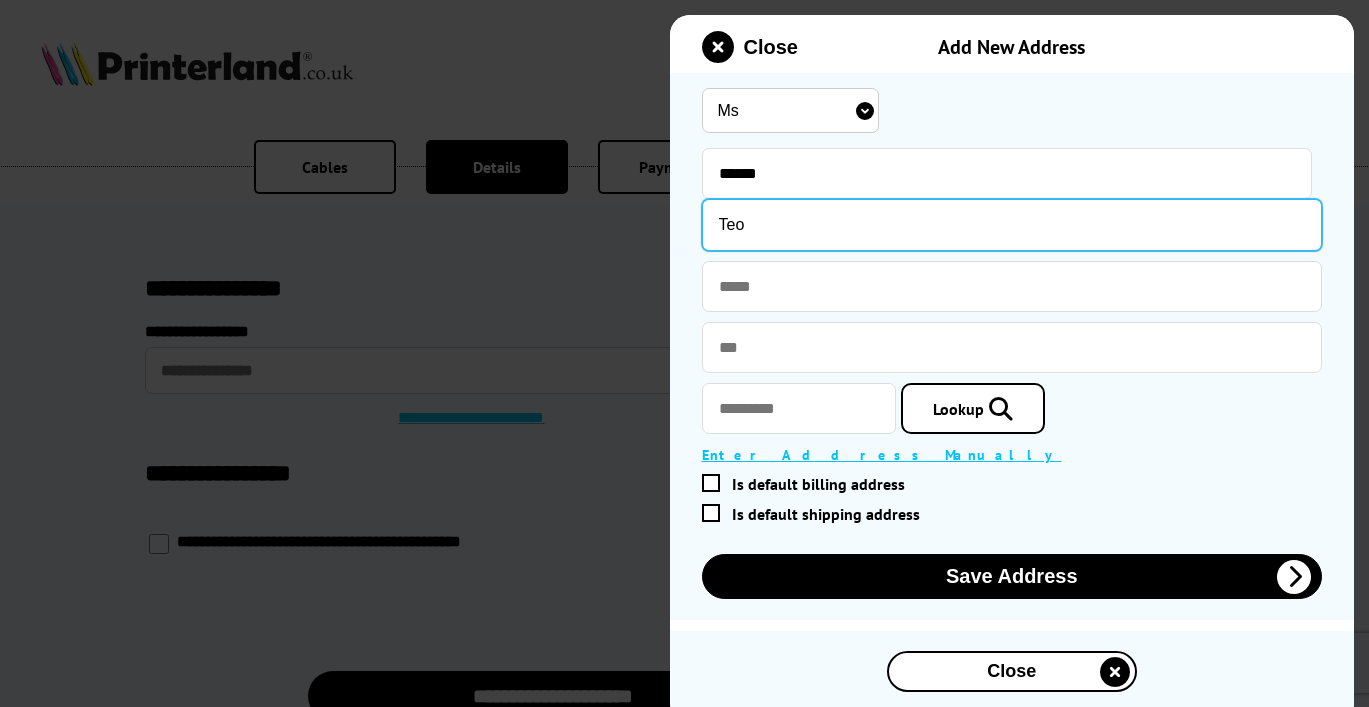 type on "Teo" 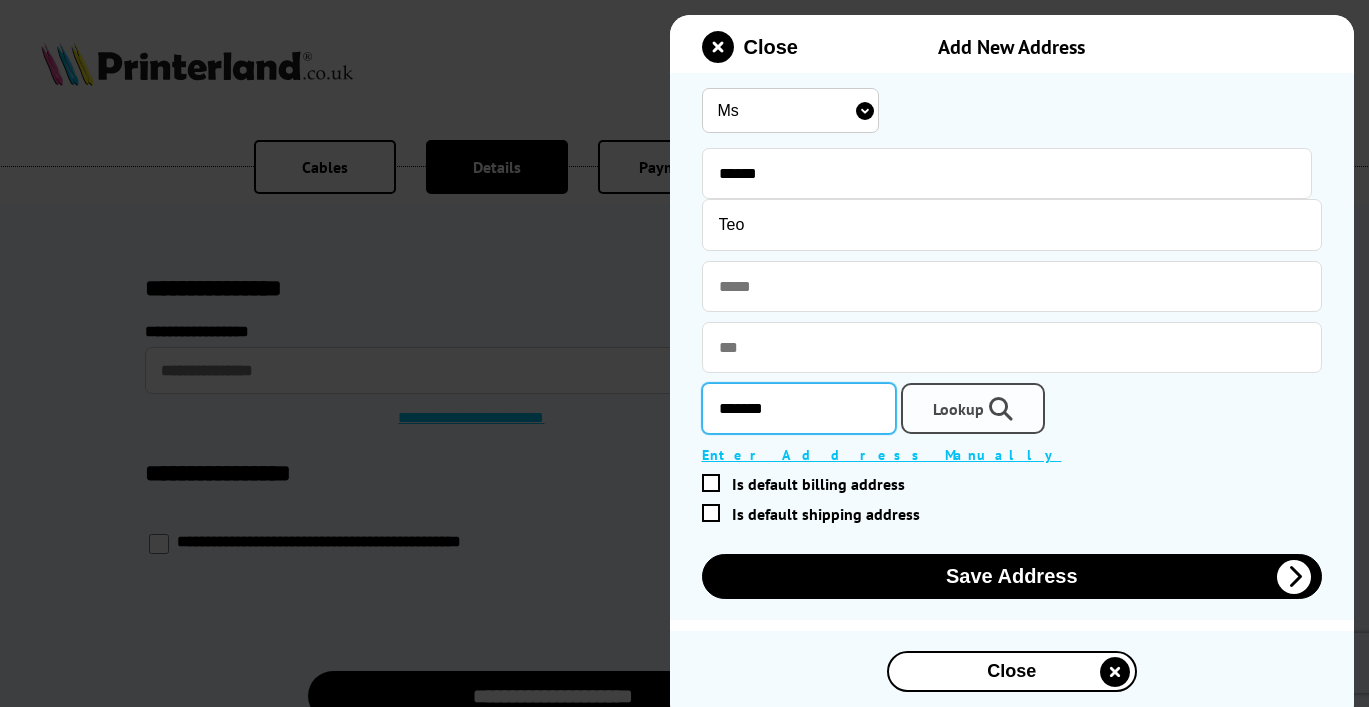 type on "*******" 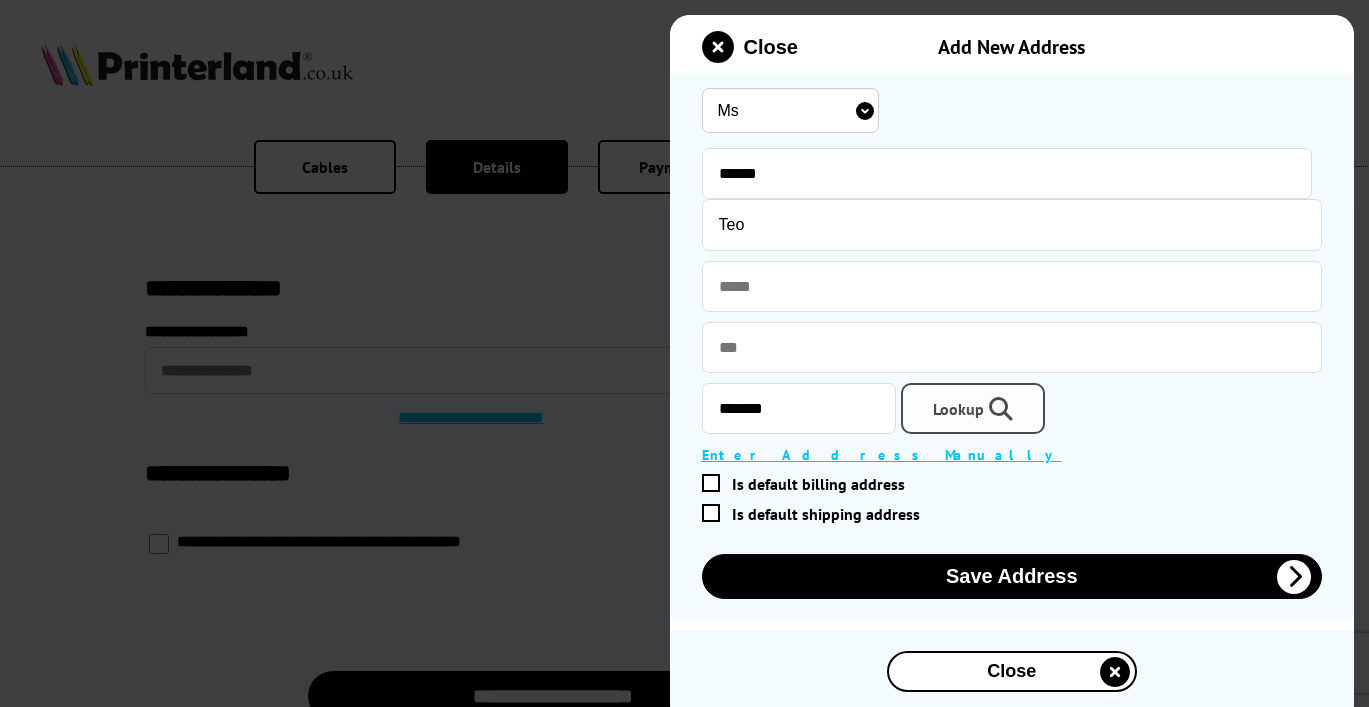click on "Lookup" at bounding box center [973, 408] 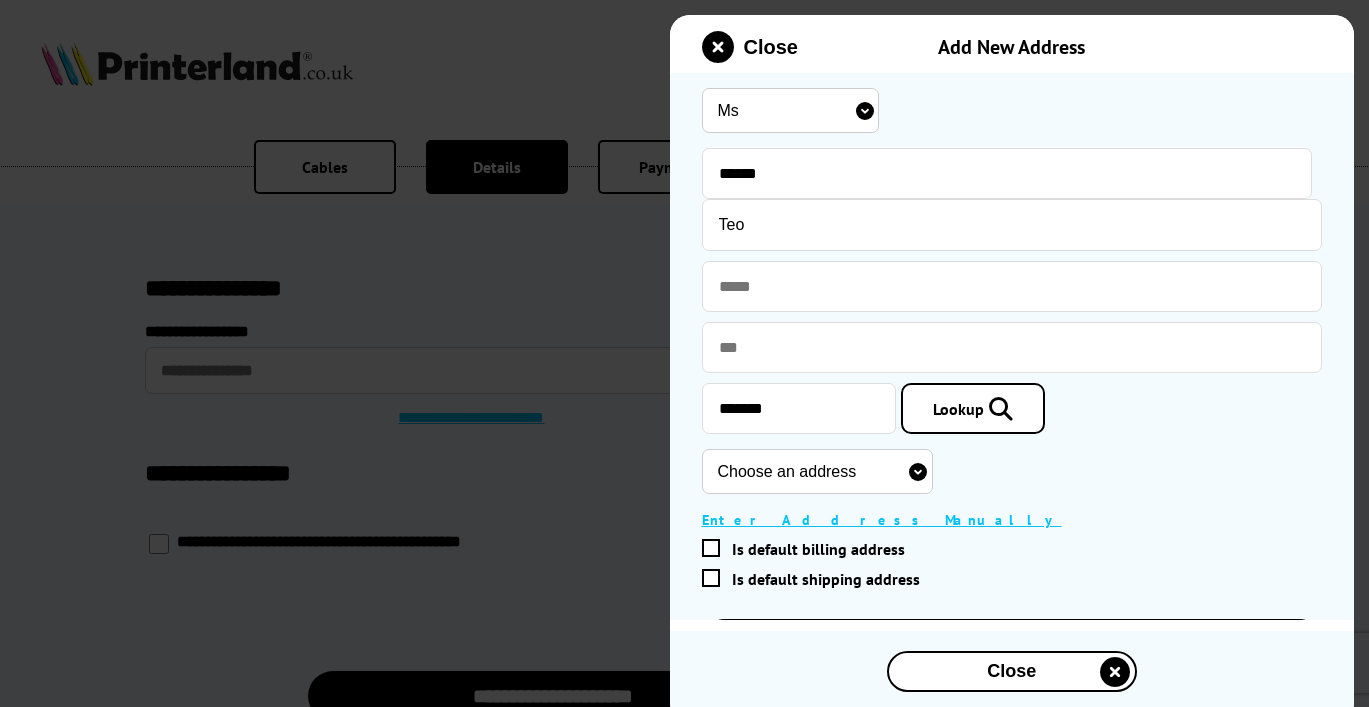 click on "Choose an address Flat 112, Elektron Tower, 12 Blackwall Way, London, E14 9GF Flat 144, Elektron Tower, 12 Blackwall Way, London, E14 9GF Flat 145, Elektron Tower, 12 Blackwall Way, London, E14 9GF Flat 146, Elektron Tower, 12 Blackwall Way, London, E14 9GF Flat 147, Elektron Tower, 12 Blackwall Way, London, E14 9GF Flat 148, Elektron Tower, 12 Blackwall Way, London, E14 9GF Flat 99, Elektron Tower, 12 Blackwall Way, London, E14 9GF Flat 103, Elektron Tower, 12 Blackwall Way, London, E14 9GF Flat 104, Elektron Tower, 12 Blackwall Way, London, E14 9GF Flat 108, Elektron Tower, 12 Blackwall Way, London, E14 9GF Flat 109, Elektron Tower, 12 Blackwall Way, London, E14 9GF Flat 110, Elektron Tower, 12 Blackwall Way, London, E14 9GF Flat 111, Elektron Tower, 12 Blackwall Way, London, E14 9GF Flat 143, Elektron Tower, 12 Blackwall Way, London, E14 9GF Flat 113, Elektron Tower, 12 Blackwall Way, London, E14 9GF Flat 120, Elektron Tower, 12 Blackwall Way, London, E14 9GF" at bounding box center (817, 471) 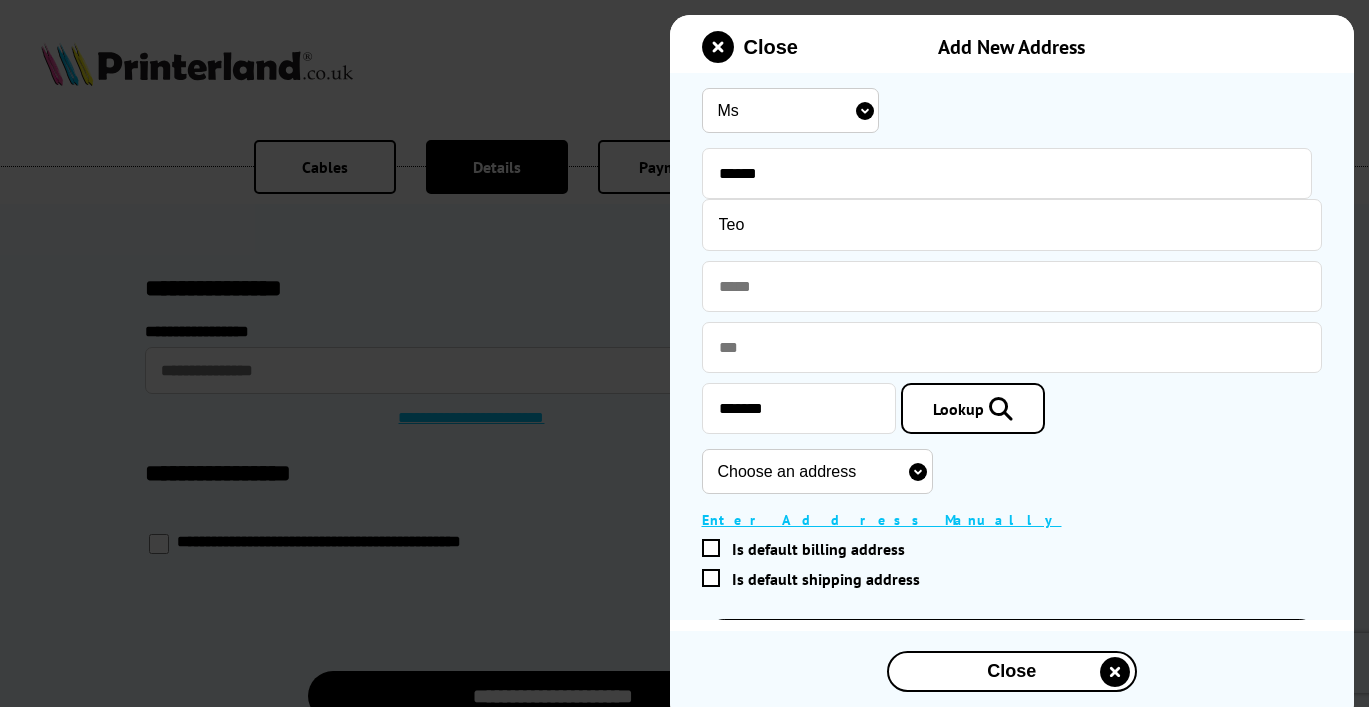 select on "GB|RM|A|28580023" 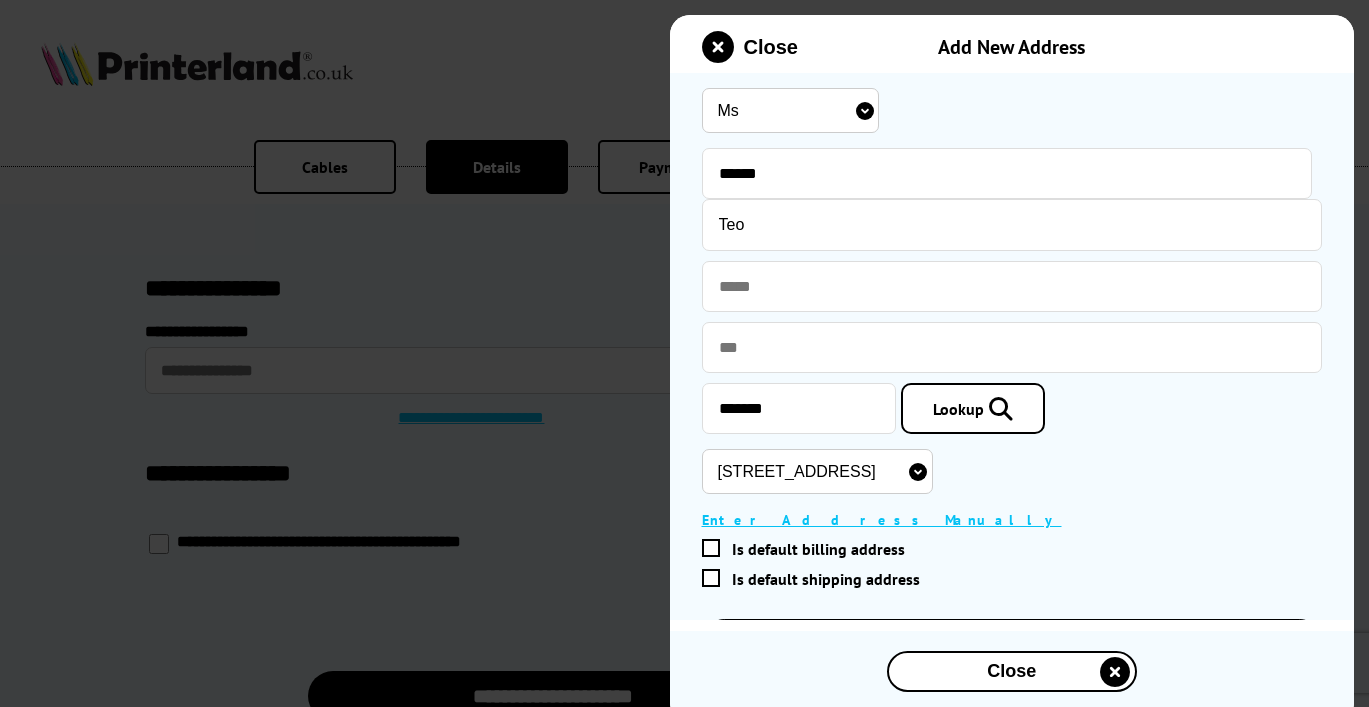 type on "Flat 122" 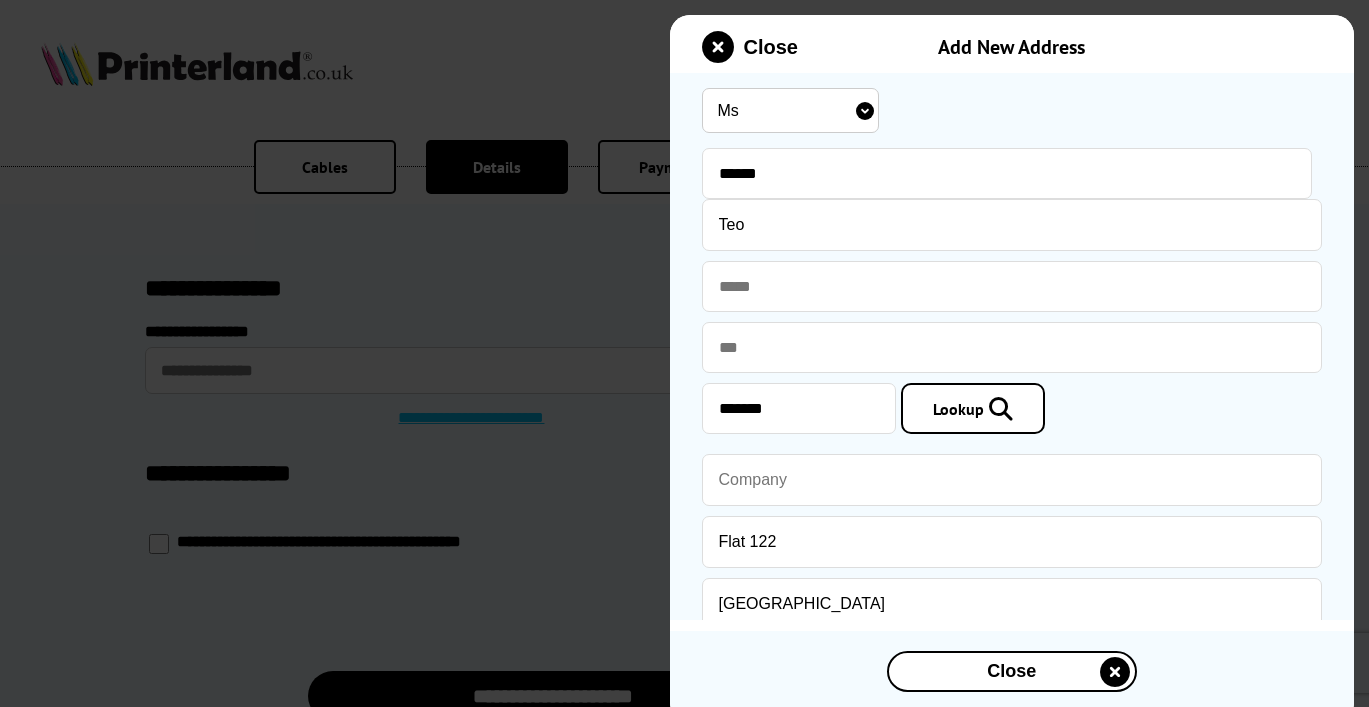 click on "Close" at bounding box center [1012, 676] 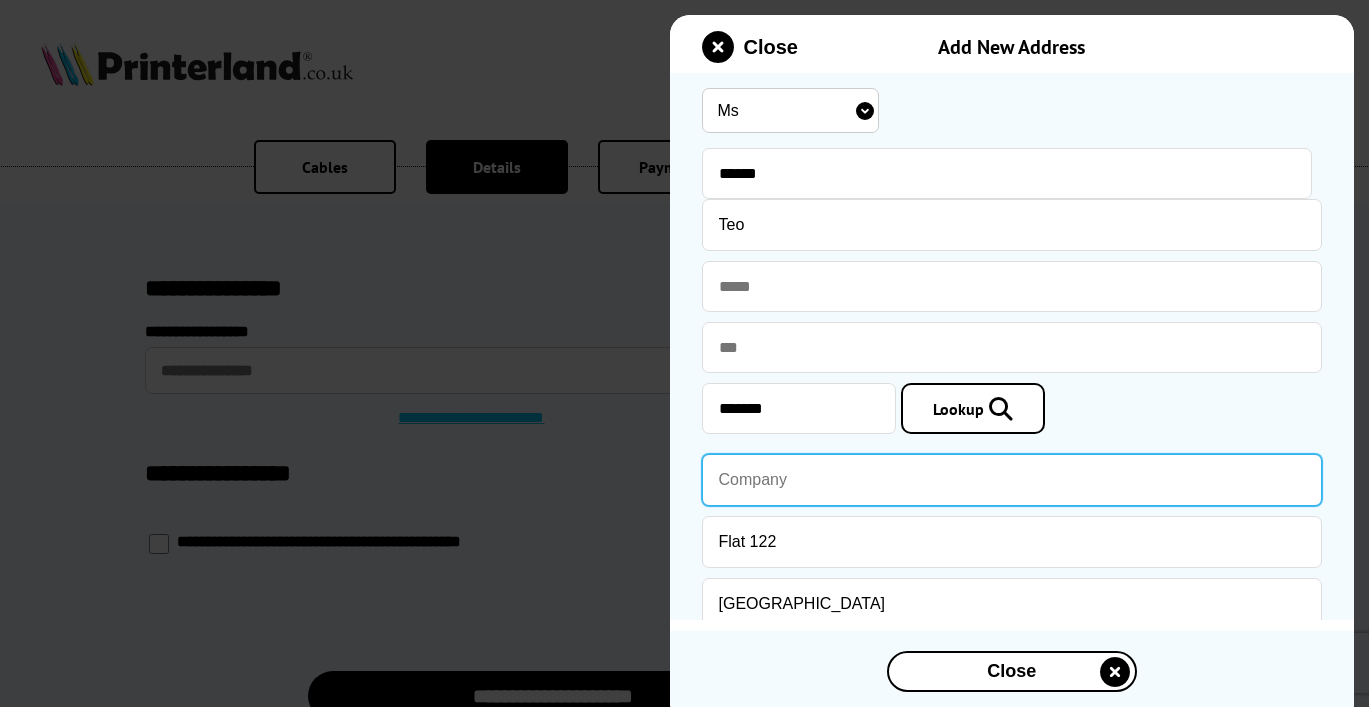 click at bounding box center [1012, 480] 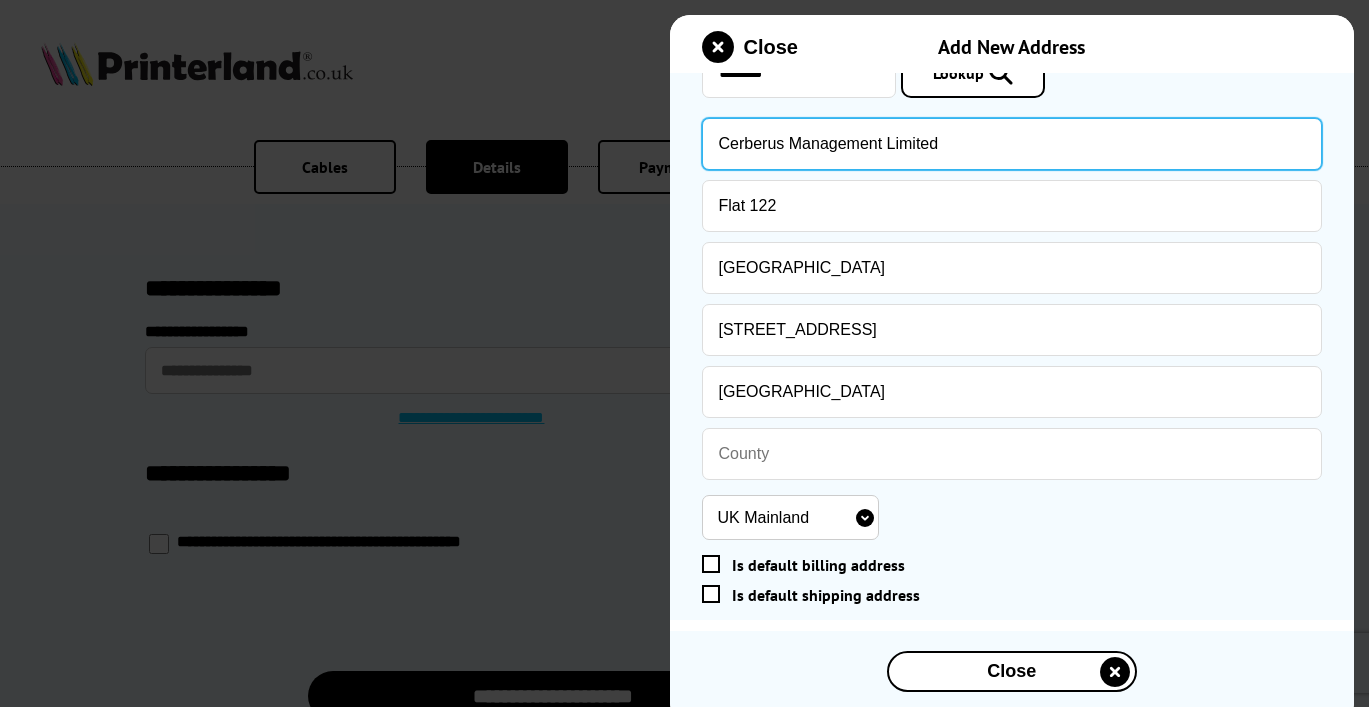 scroll, scrollTop: 452, scrollLeft: 0, axis: vertical 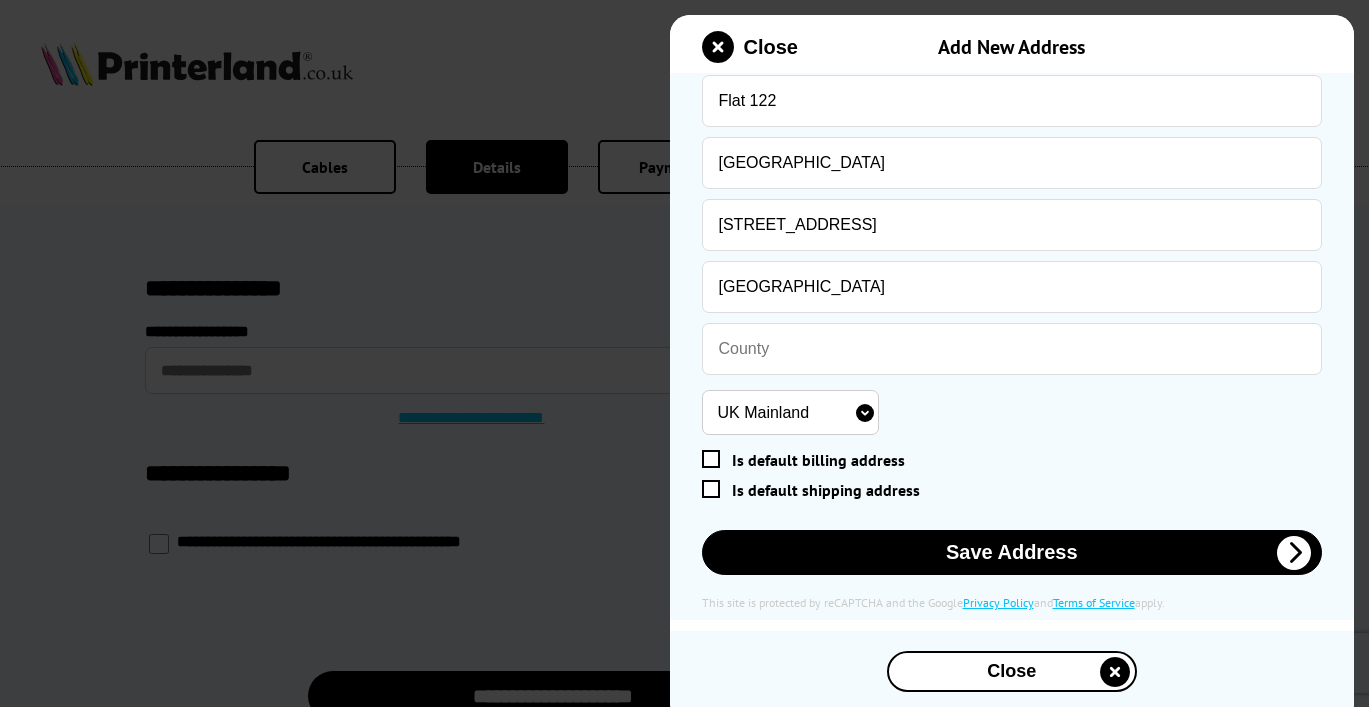 type on "Cerberus Management Limited" 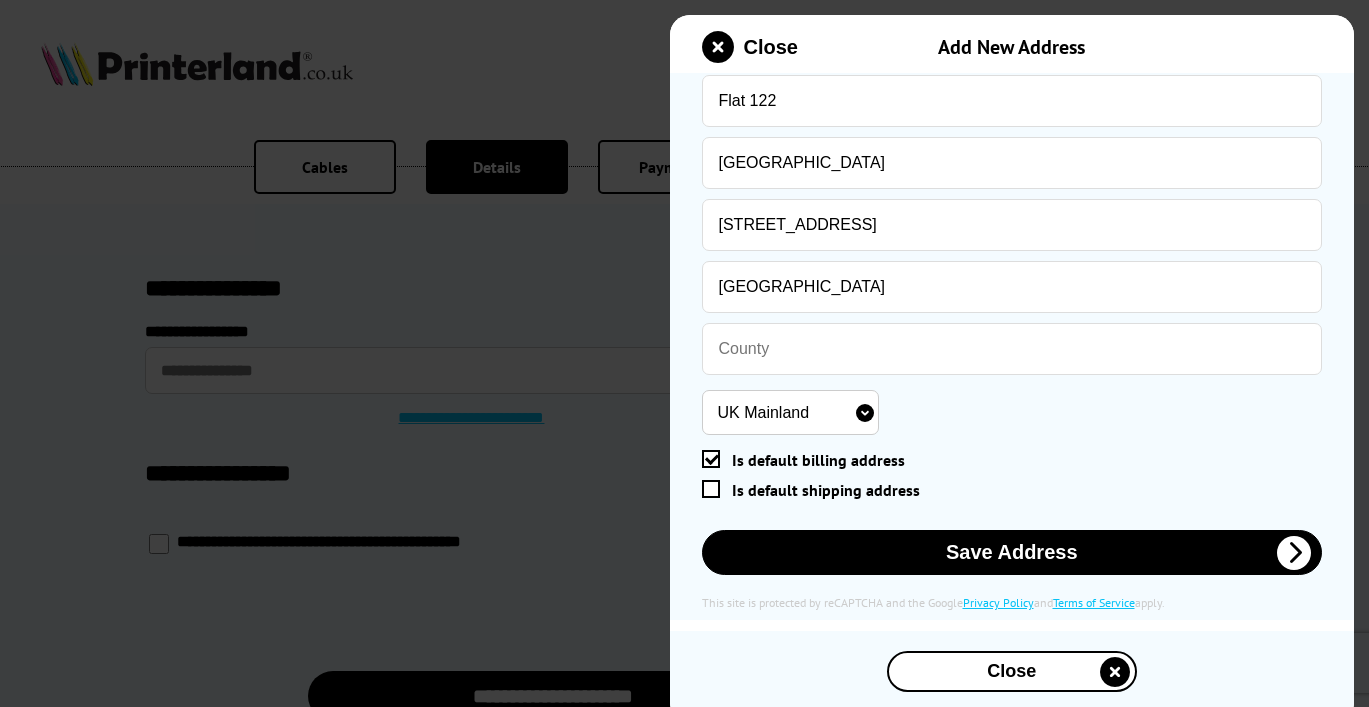 click at bounding box center [711, 489] 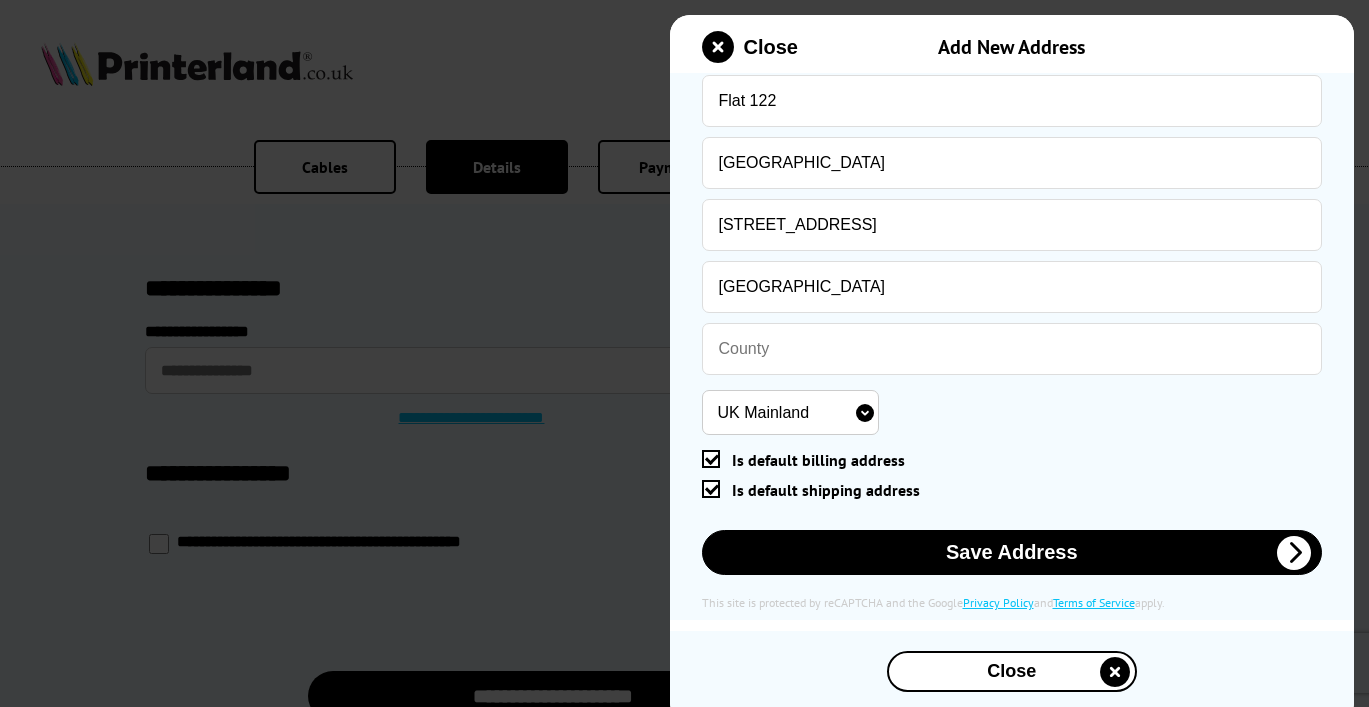 click at bounding box center [711, 459] 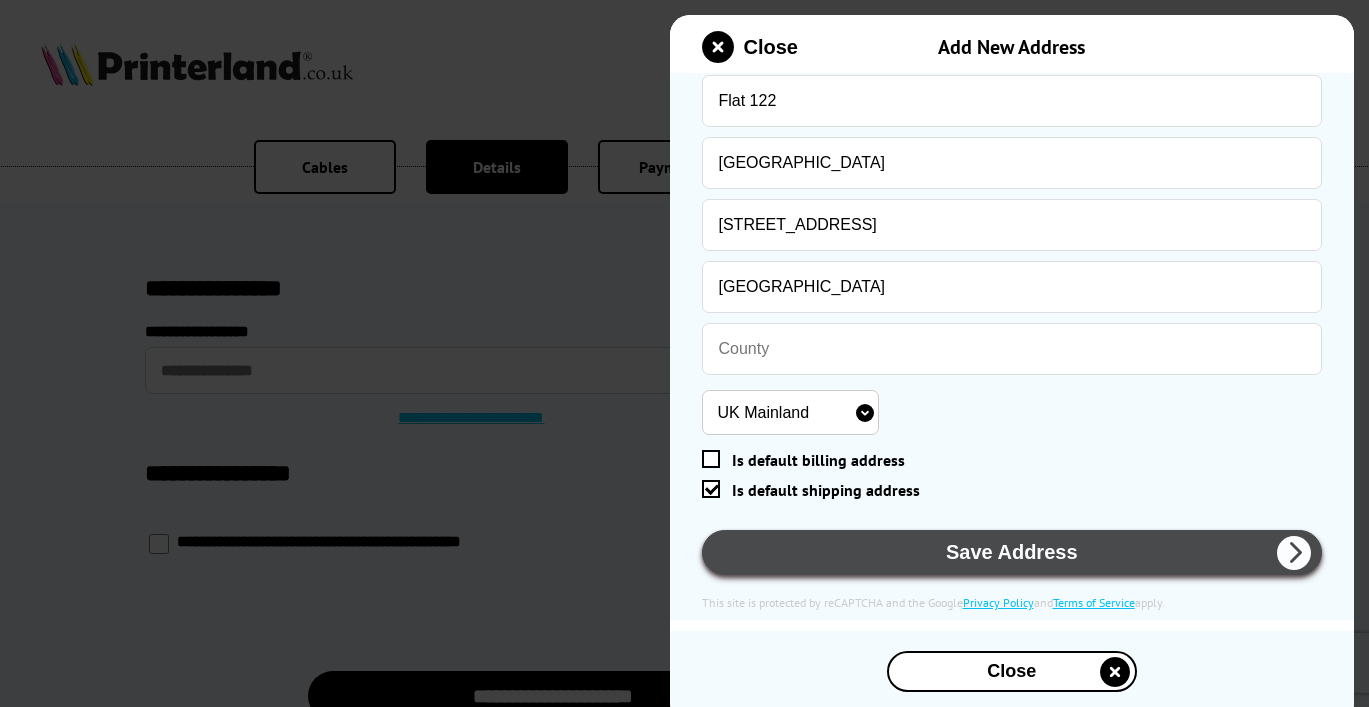 click on "Save Address" at bounding box center (1012, 552) 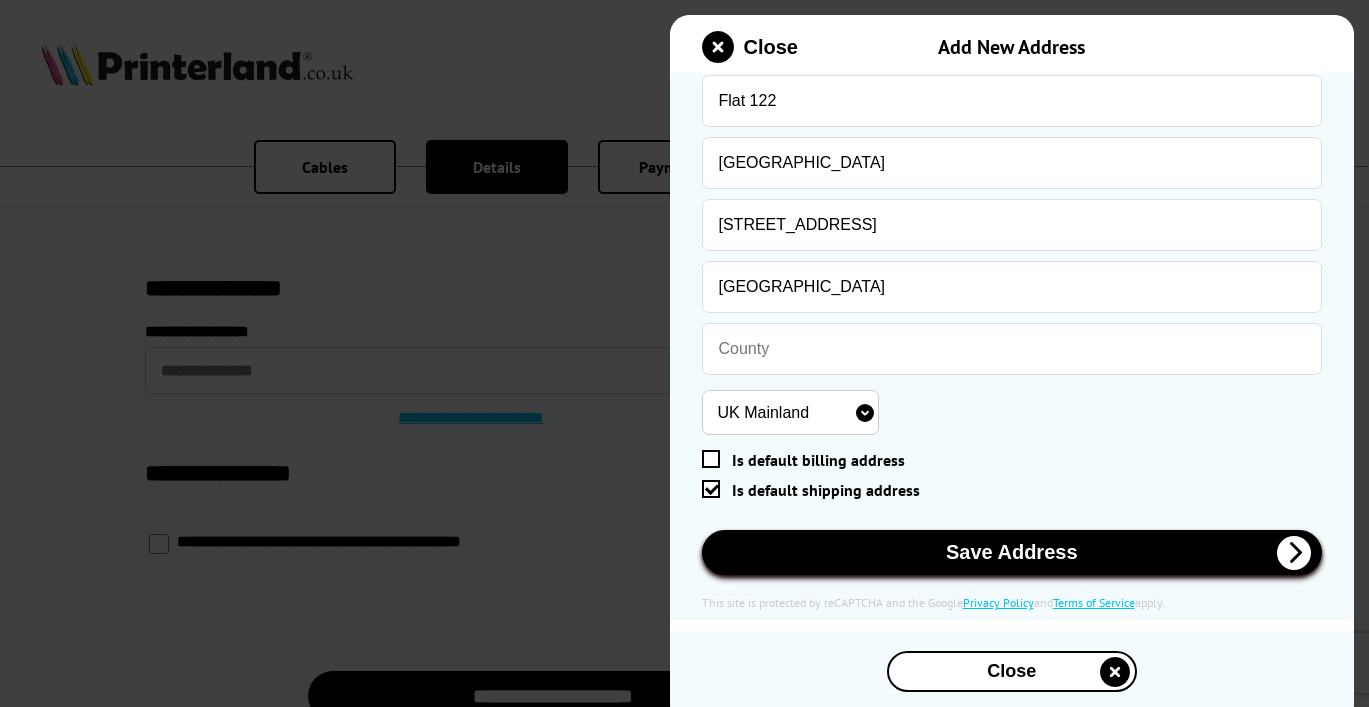 scroll, scrollTop: 658, scrollLeft: 0, axis: vertical 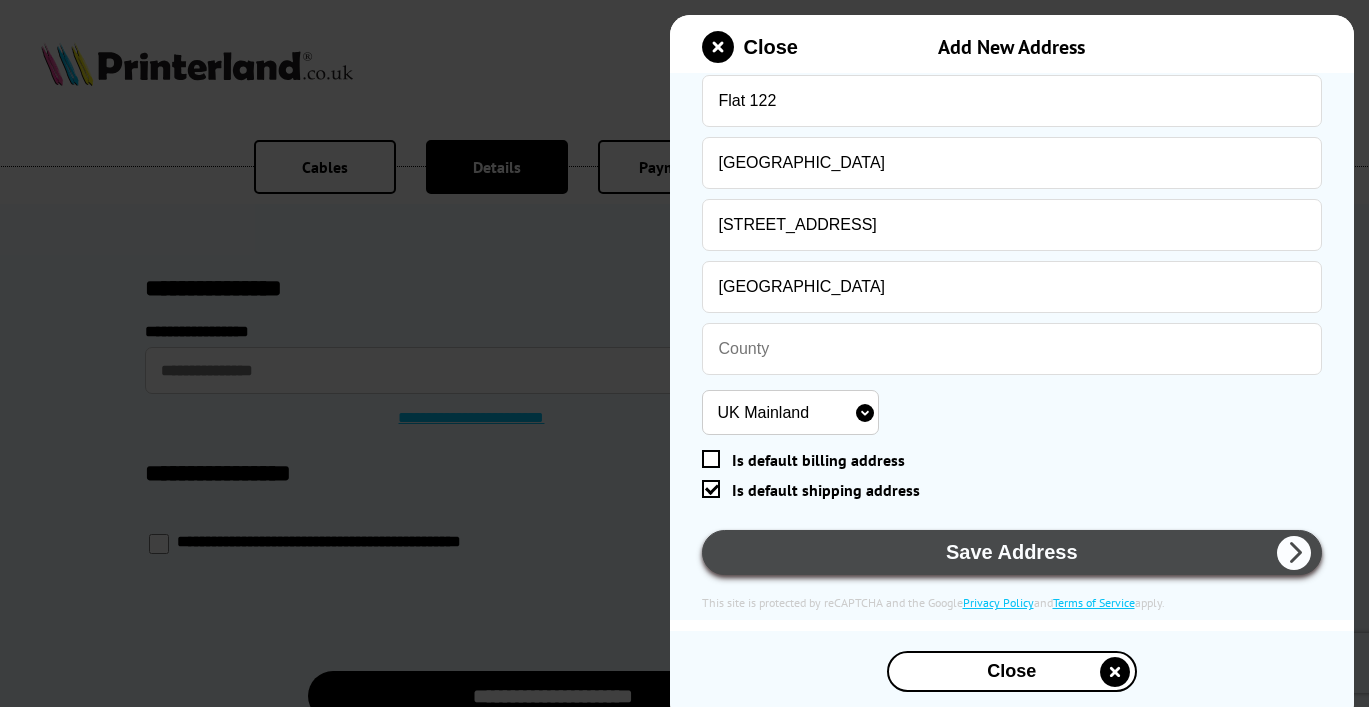click at bounding box center [1294, 553] 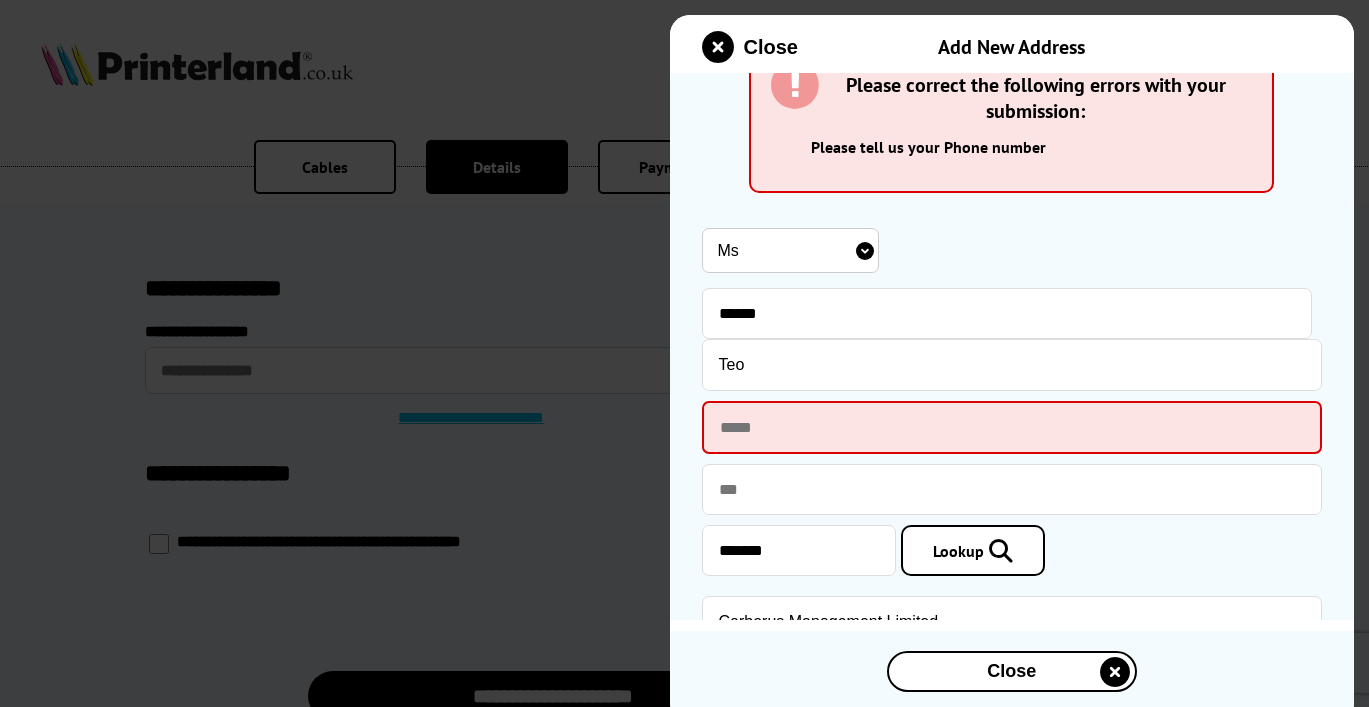 scroll, scrollTop: 68, scrollLeft: 0, axis: vertical 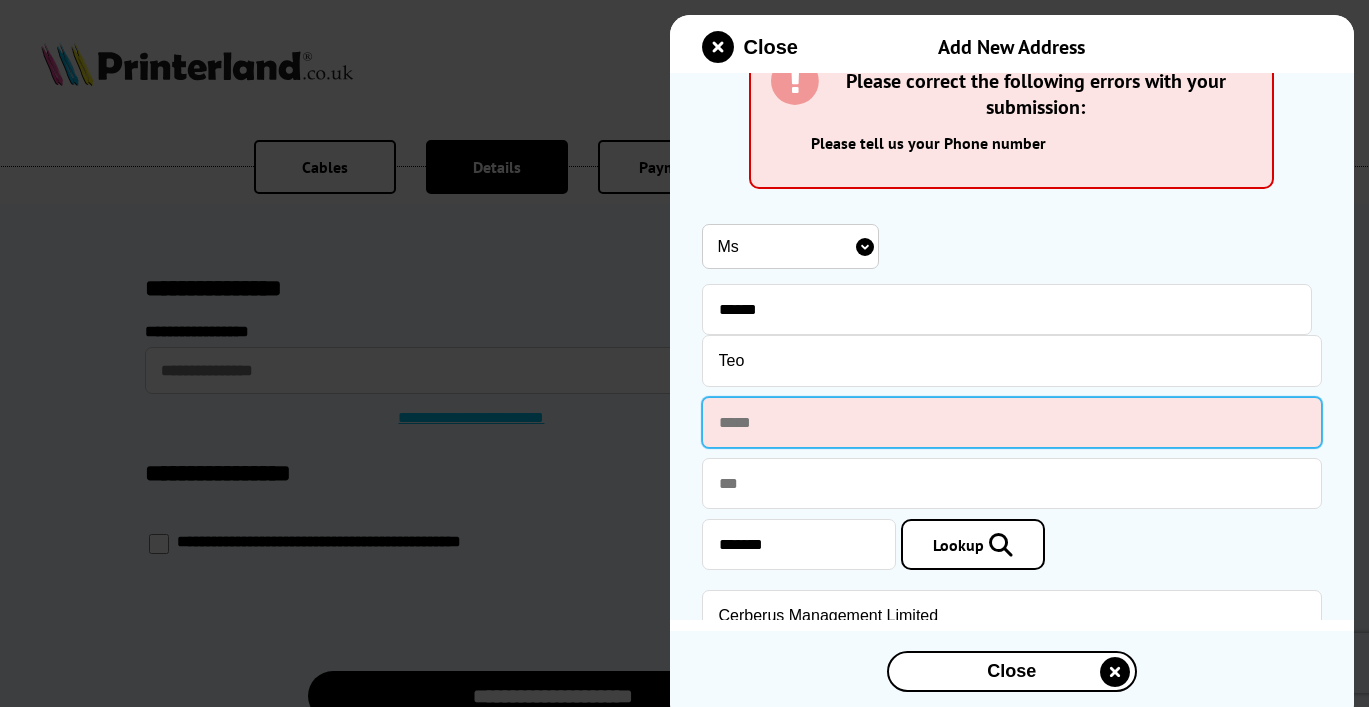 click at bounding box center (1012, 422) 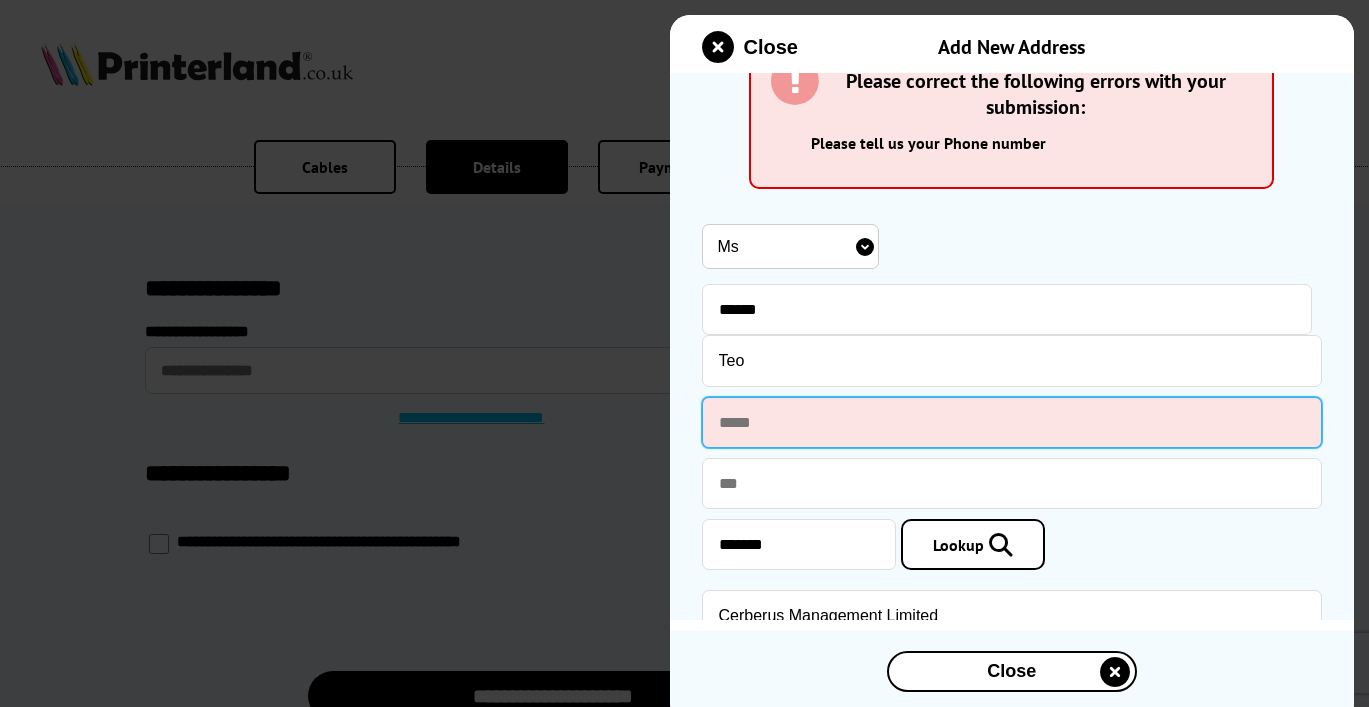 type on "**********" 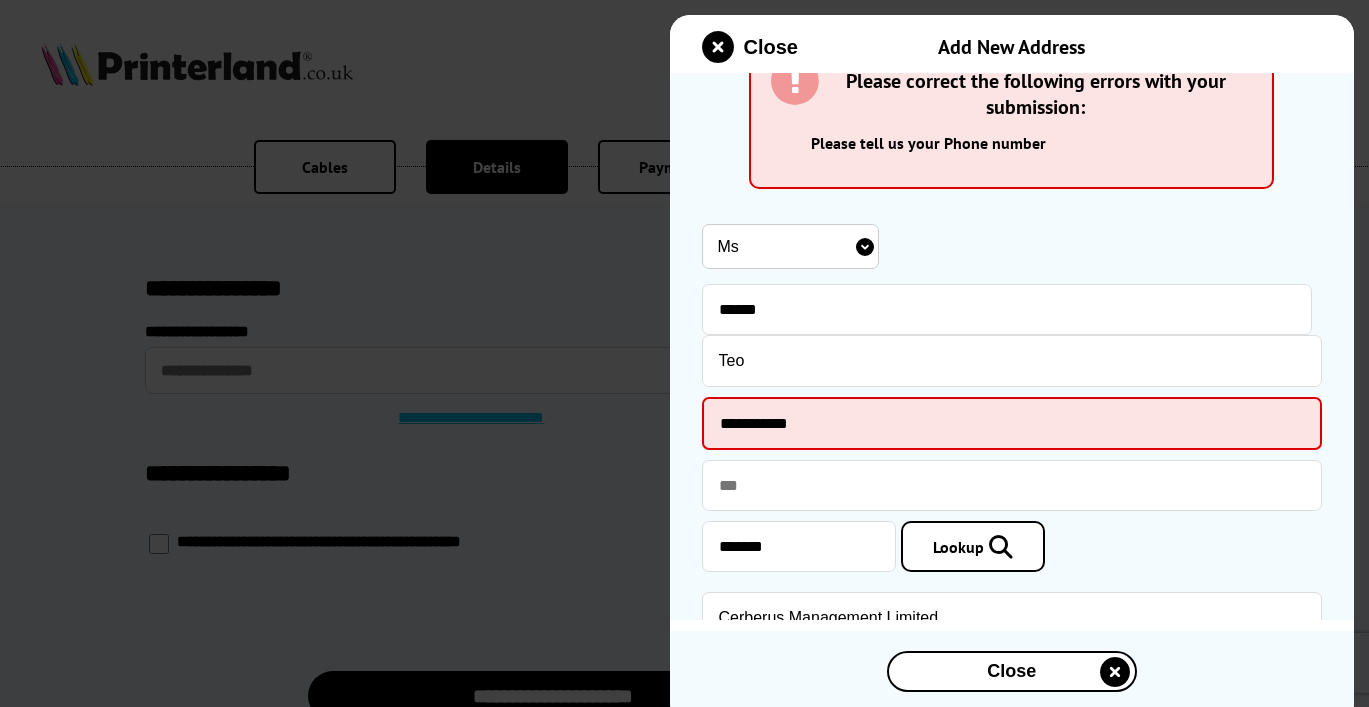 type on "Flat 122, Elektron Tower" 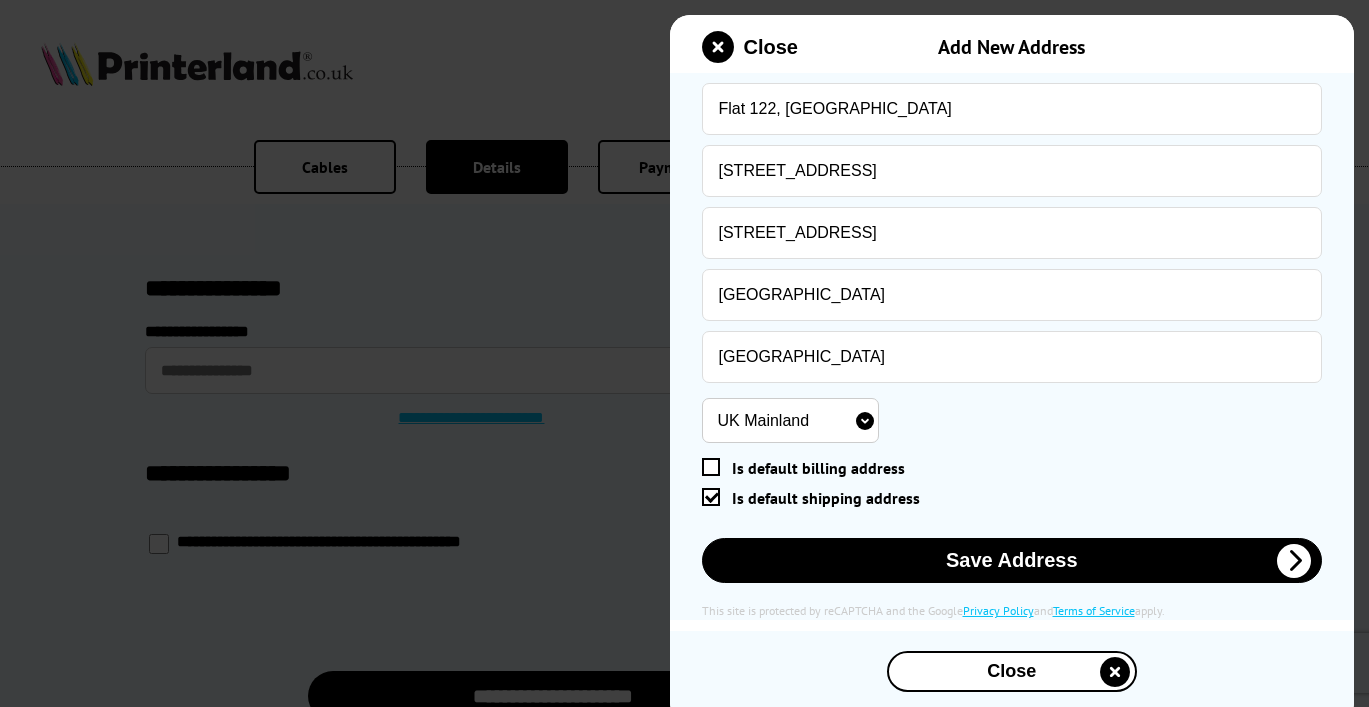 scroll, scrollTop: 640, scrollLeft: 0, axis: vertical 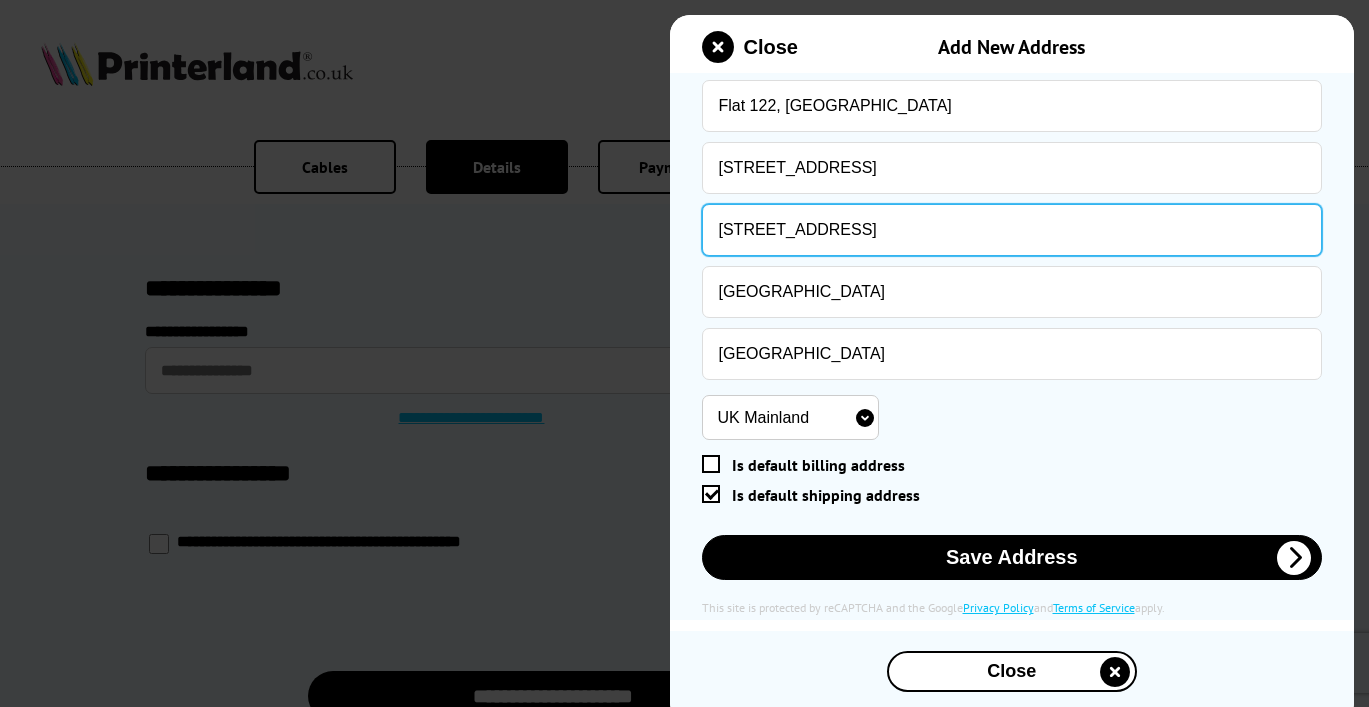 drag, startPoint x: 885, startPoint y: 224, endPoint x: 675, endPoint y: 217, distance: 210.11664 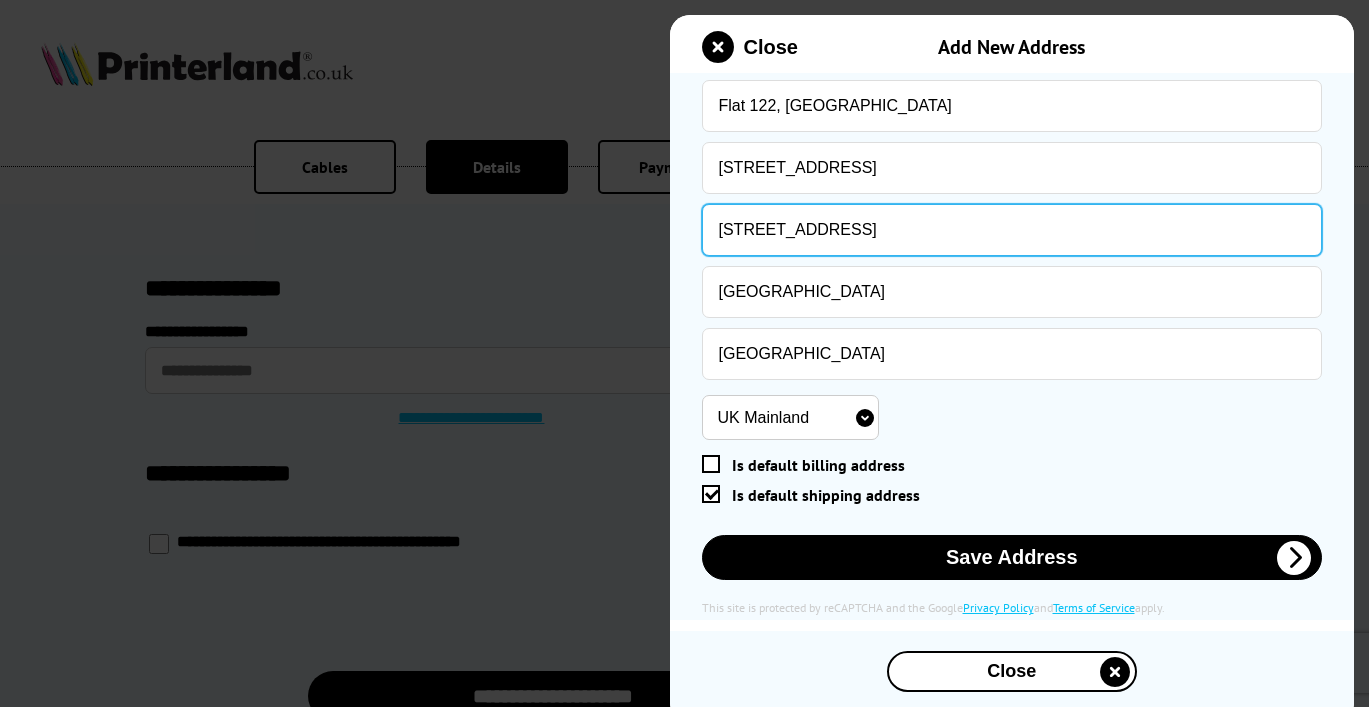 drag, startPoint x: 718, startPoint y: 236, endPoint x: 900, endPoint y: 238, distance: 182.01099 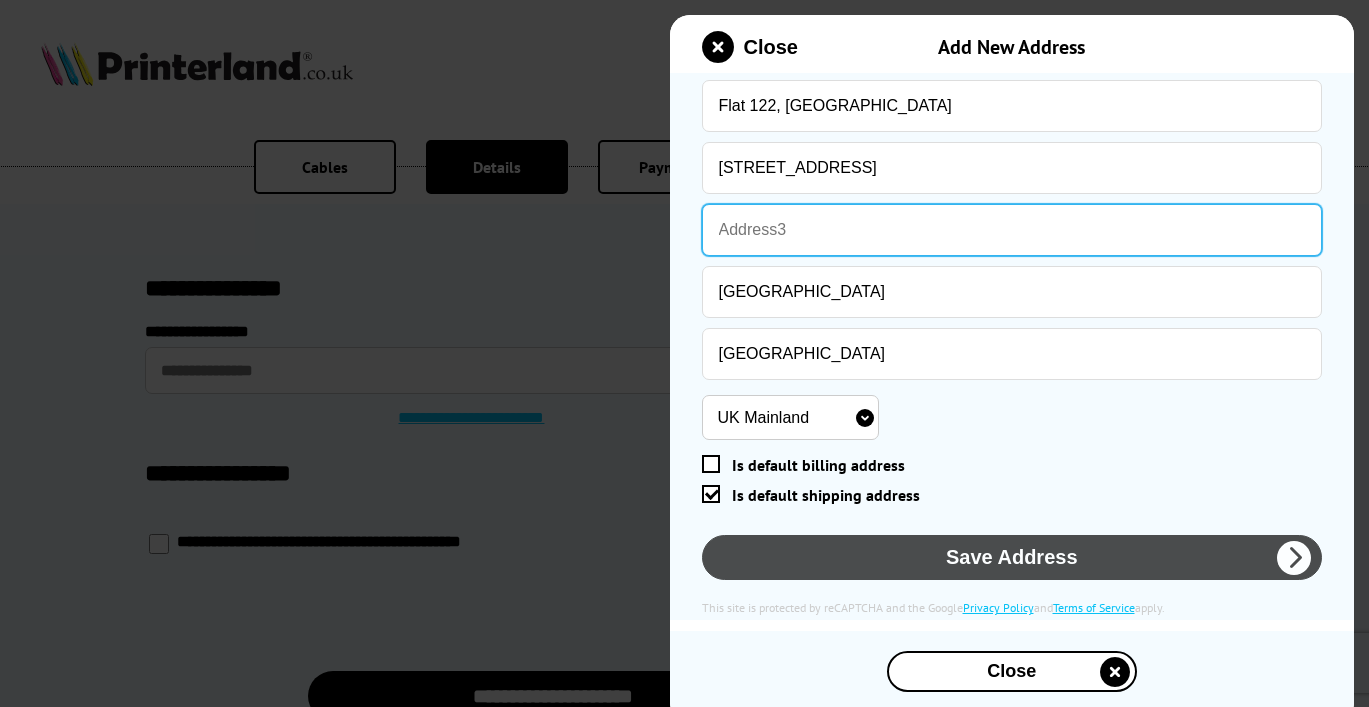 type 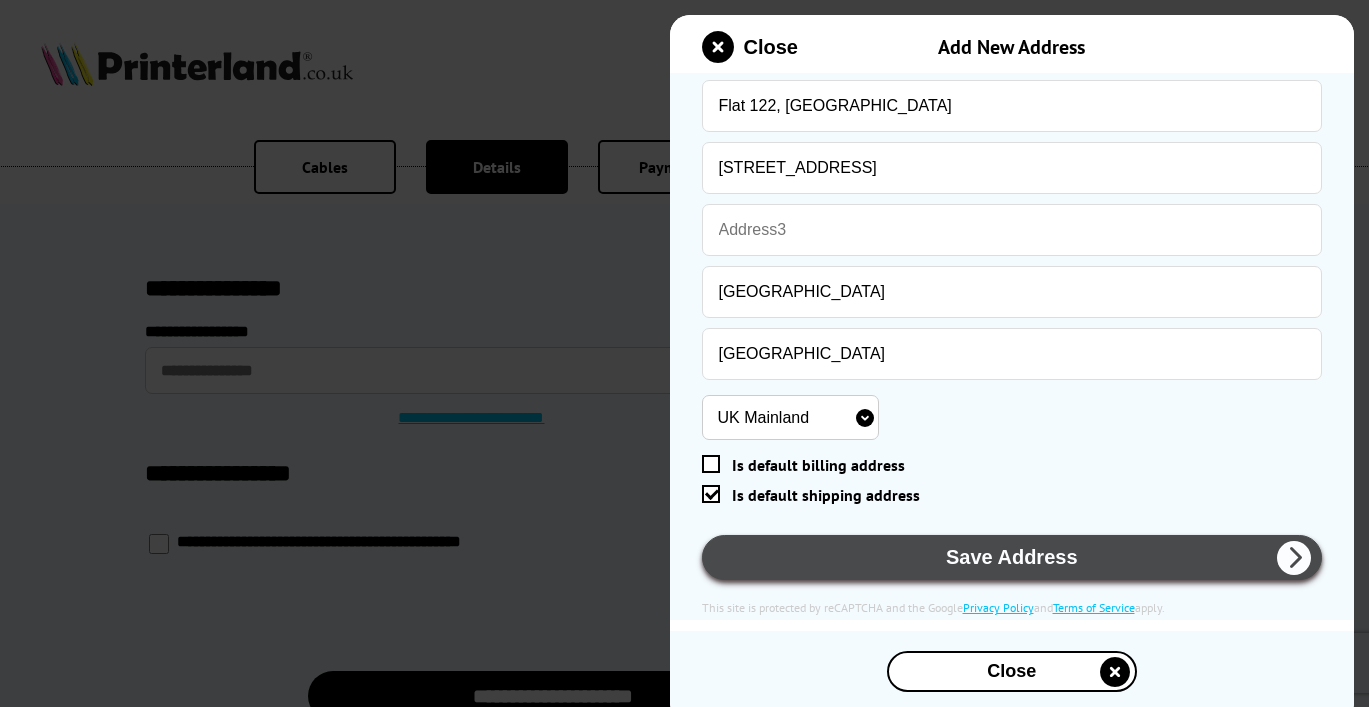 click at bounding box center [1294, 558] 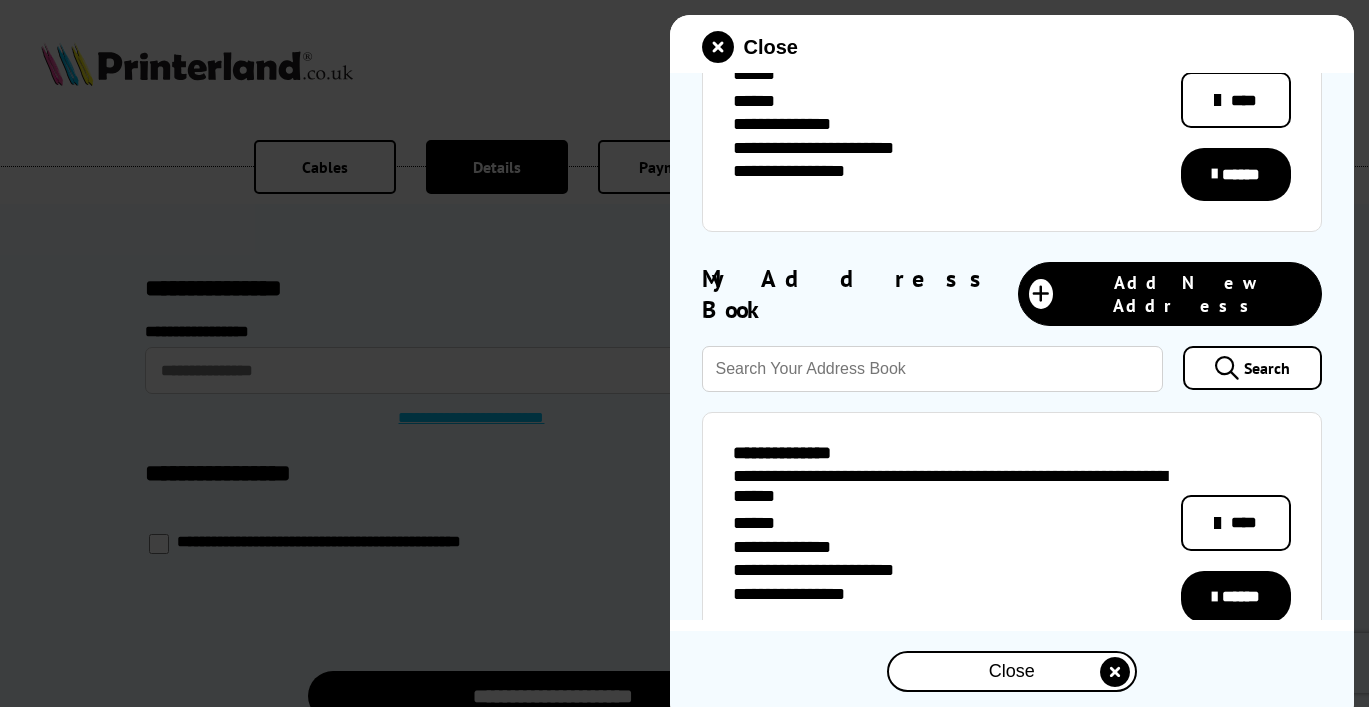 scroll, scrollTop: 267, scrollLeft: 0, axis: vertical 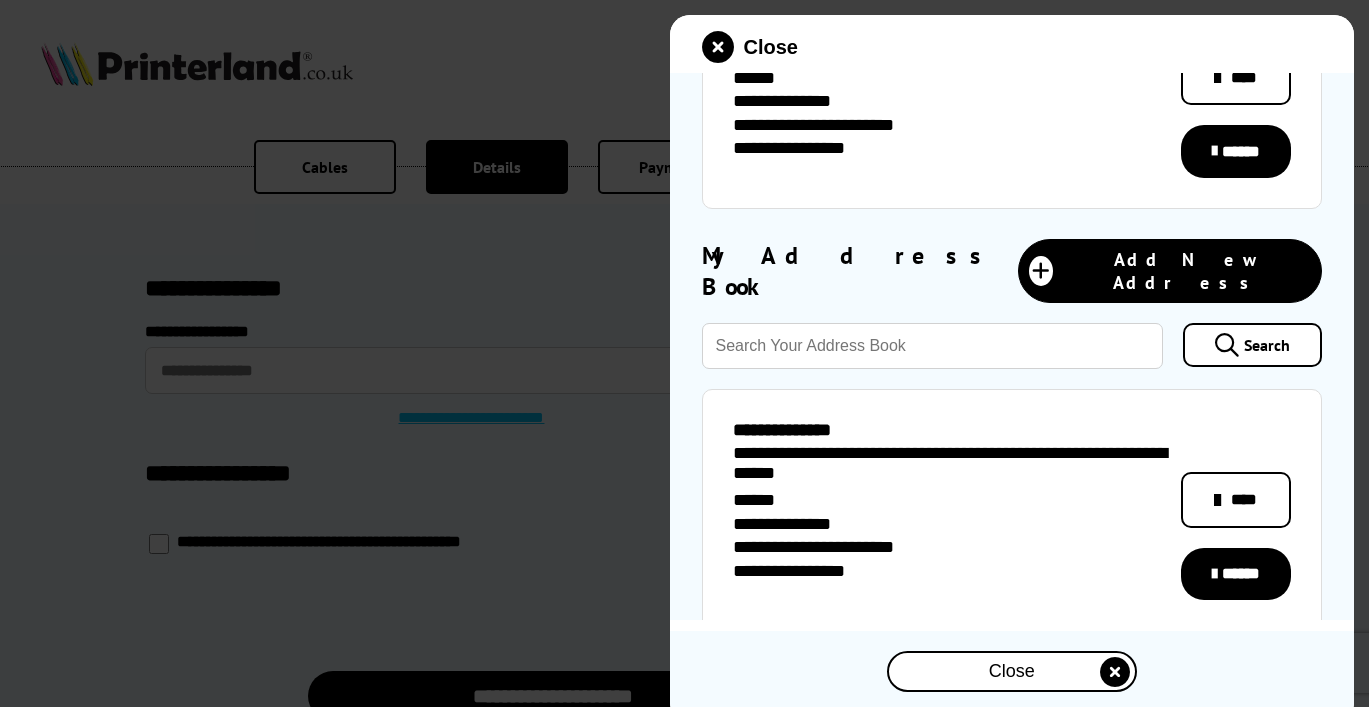 click on "Close" at bounding box center [1012, 671] 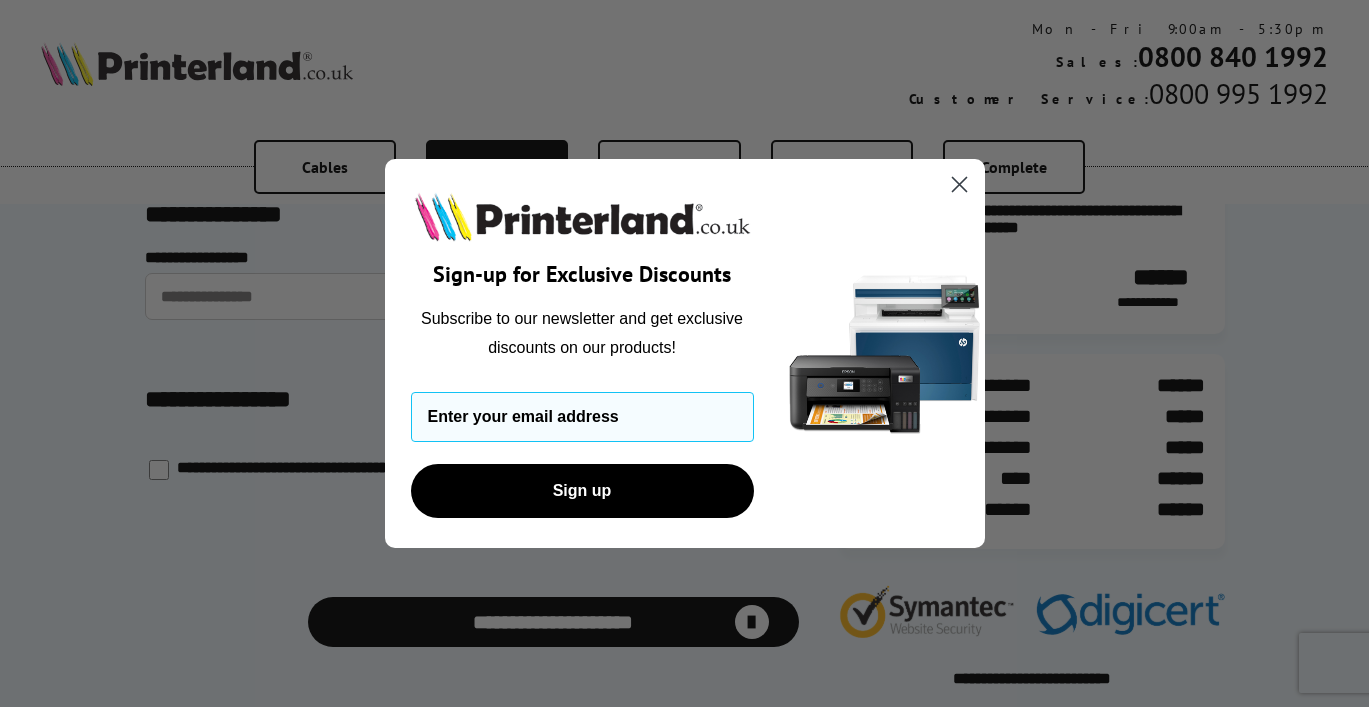 scroll, scrollTop: 67, scrollLeft: 0, axis: vertical 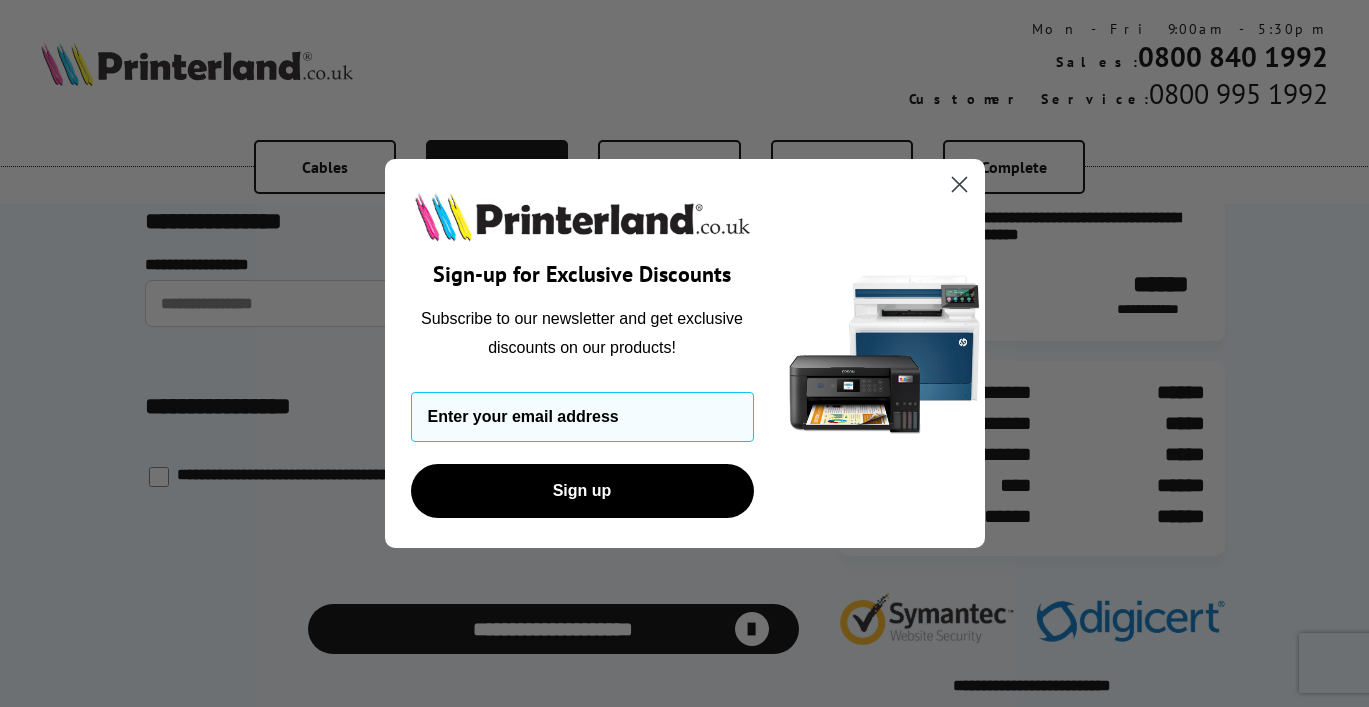 click 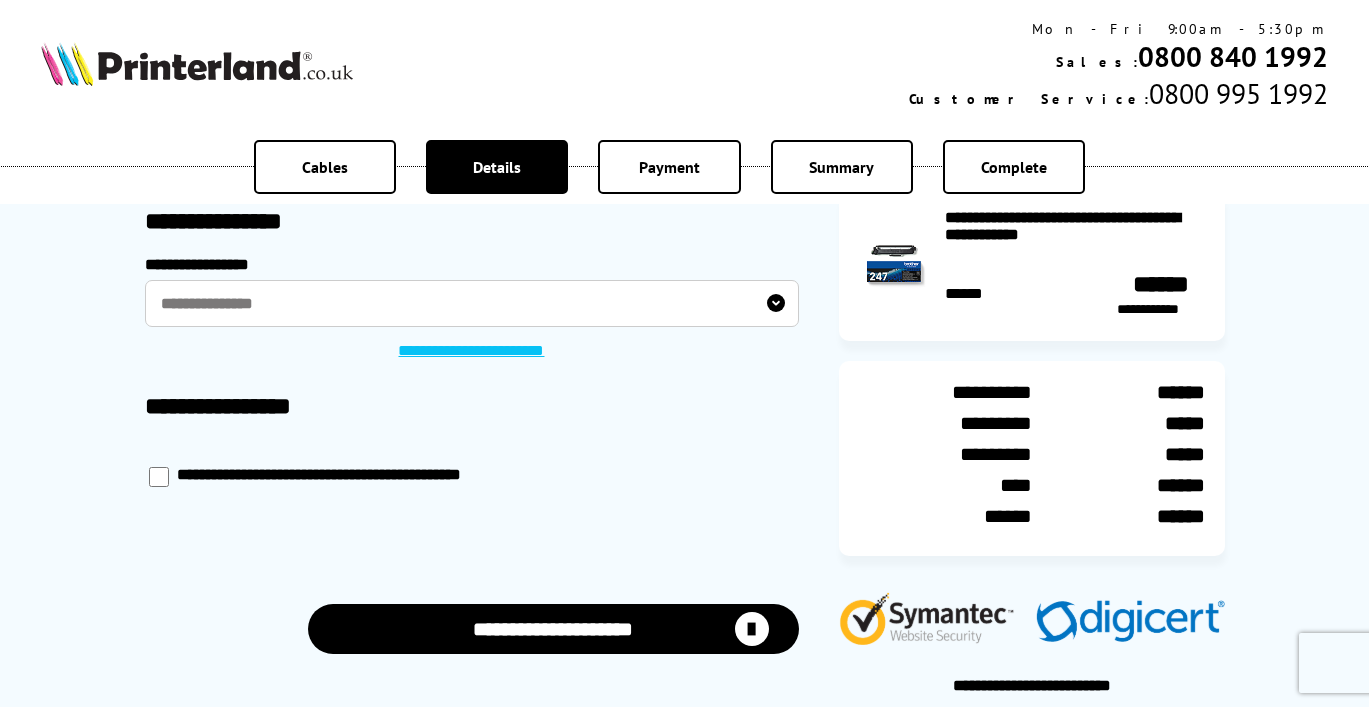 click on "**********" at bounding box center [553, 629] 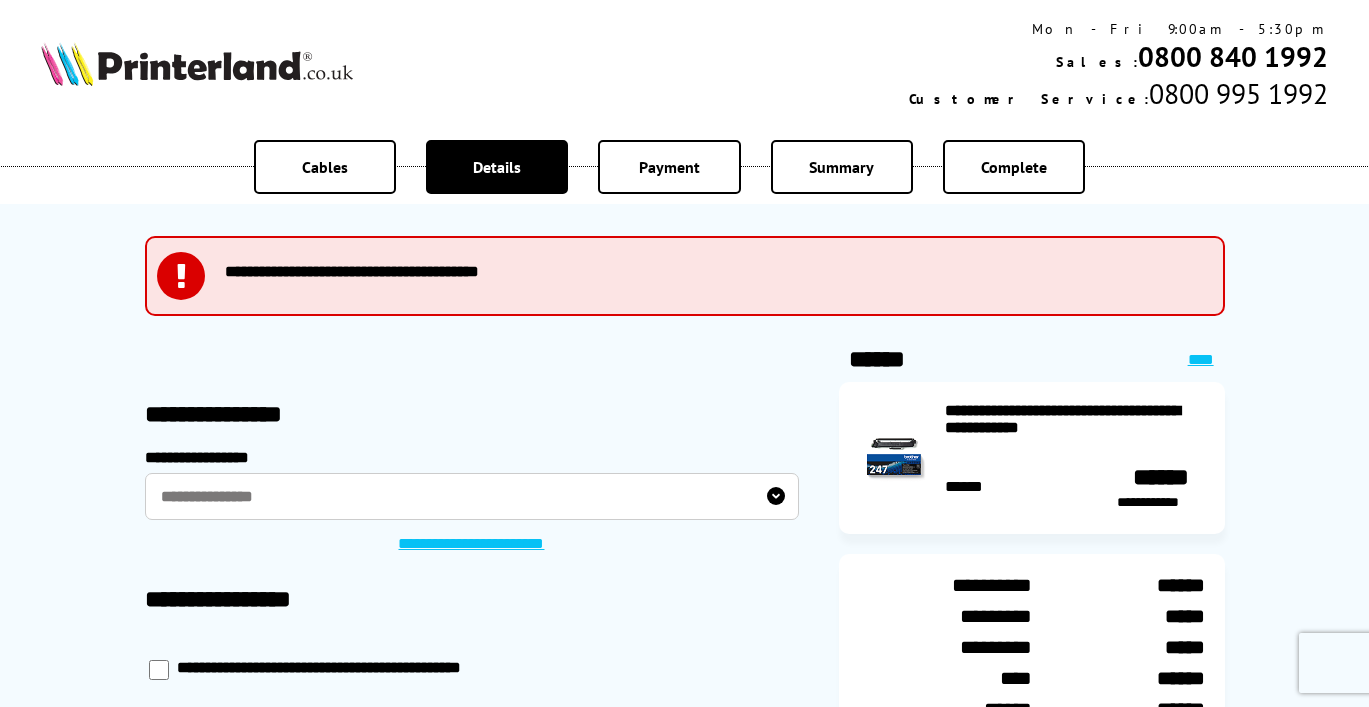 scroll, scrollTop: 0, scrollLeft: 0, axis: both 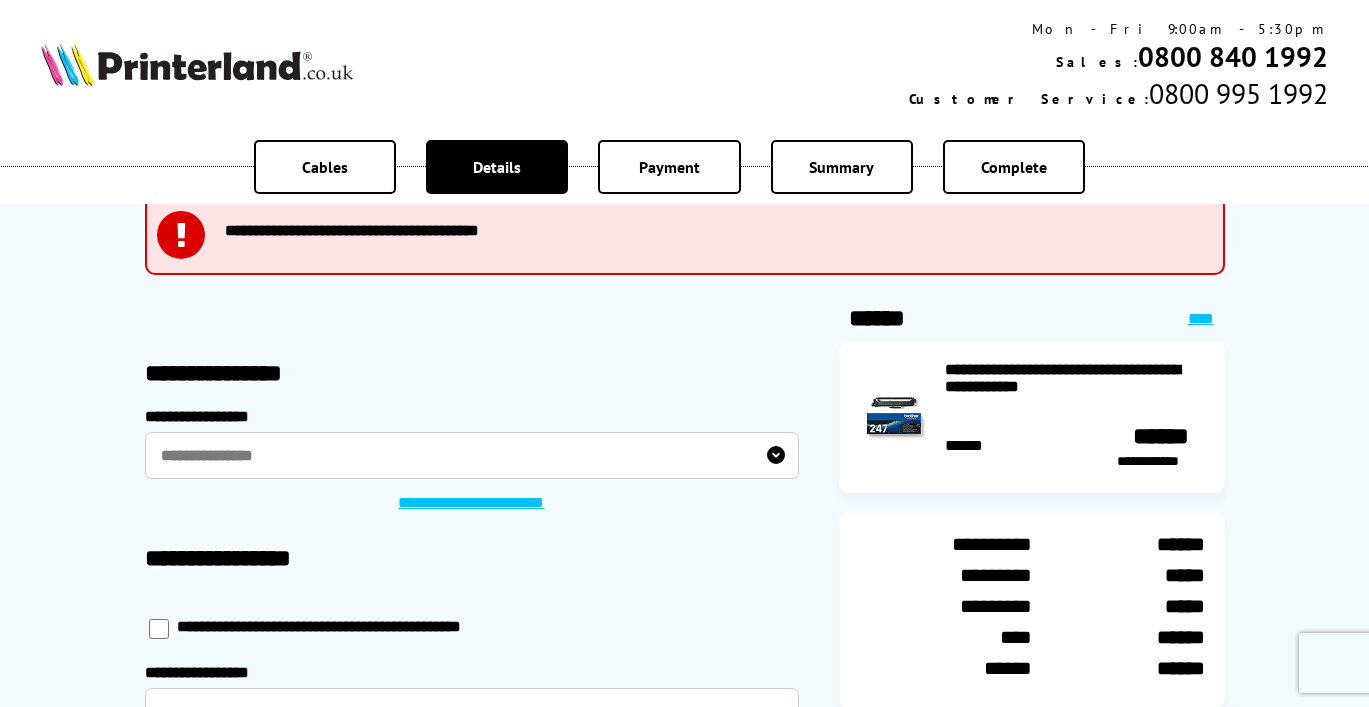 click on "**********" at bounding box center (472, 455) 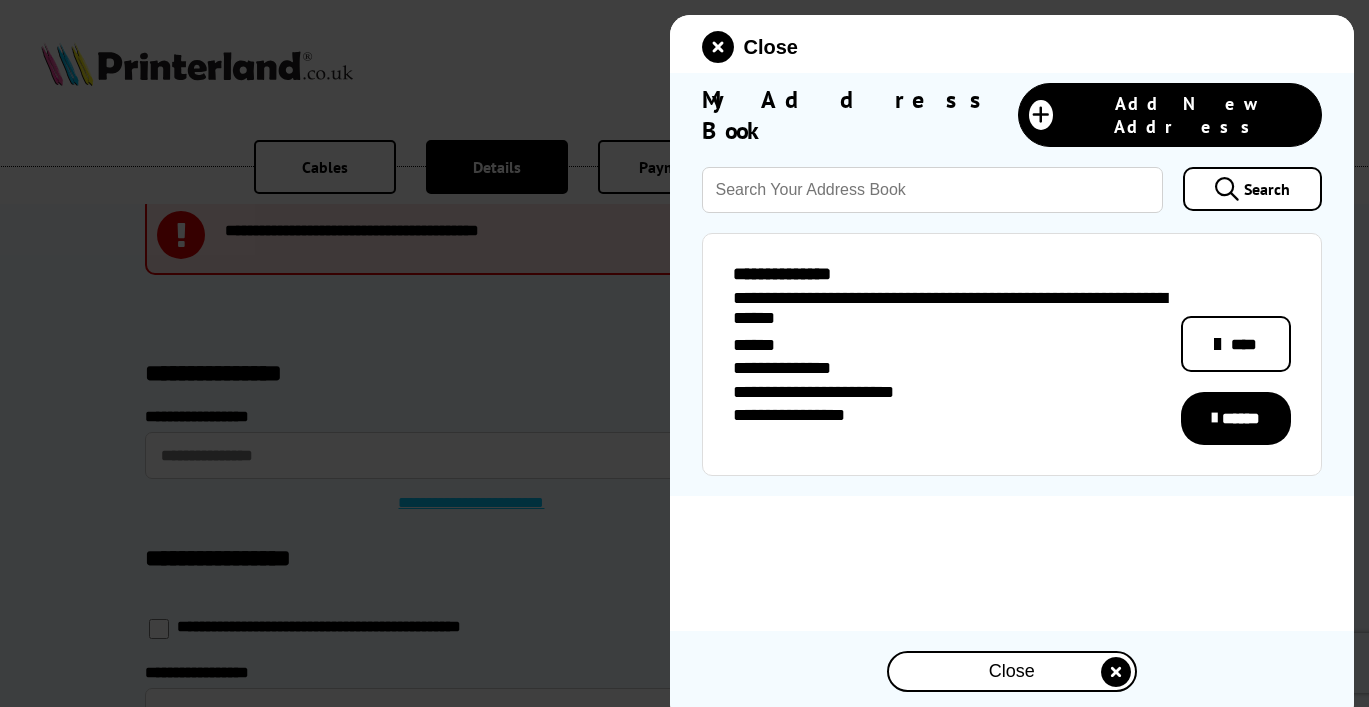 click on "******" at bounding box center (1236, 418) 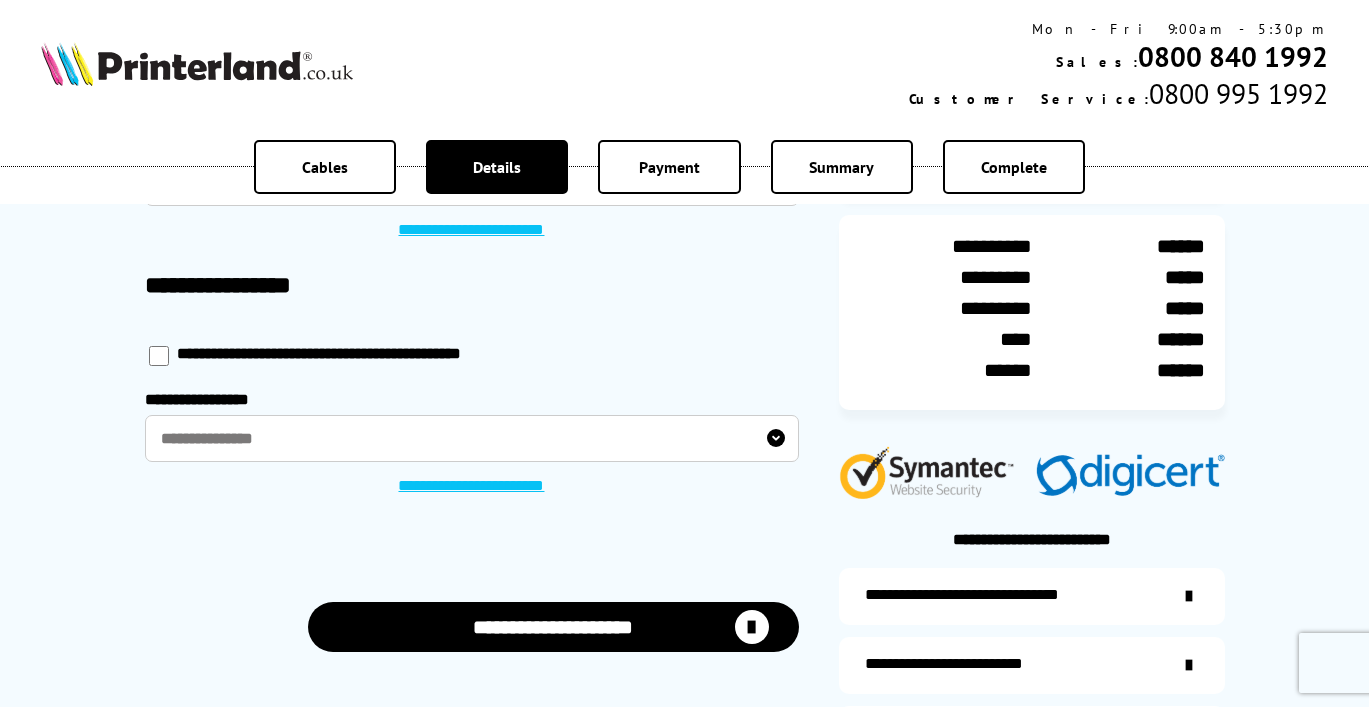 scroll, scrollTop: 344, scrollLeft: 0, axis: vertical 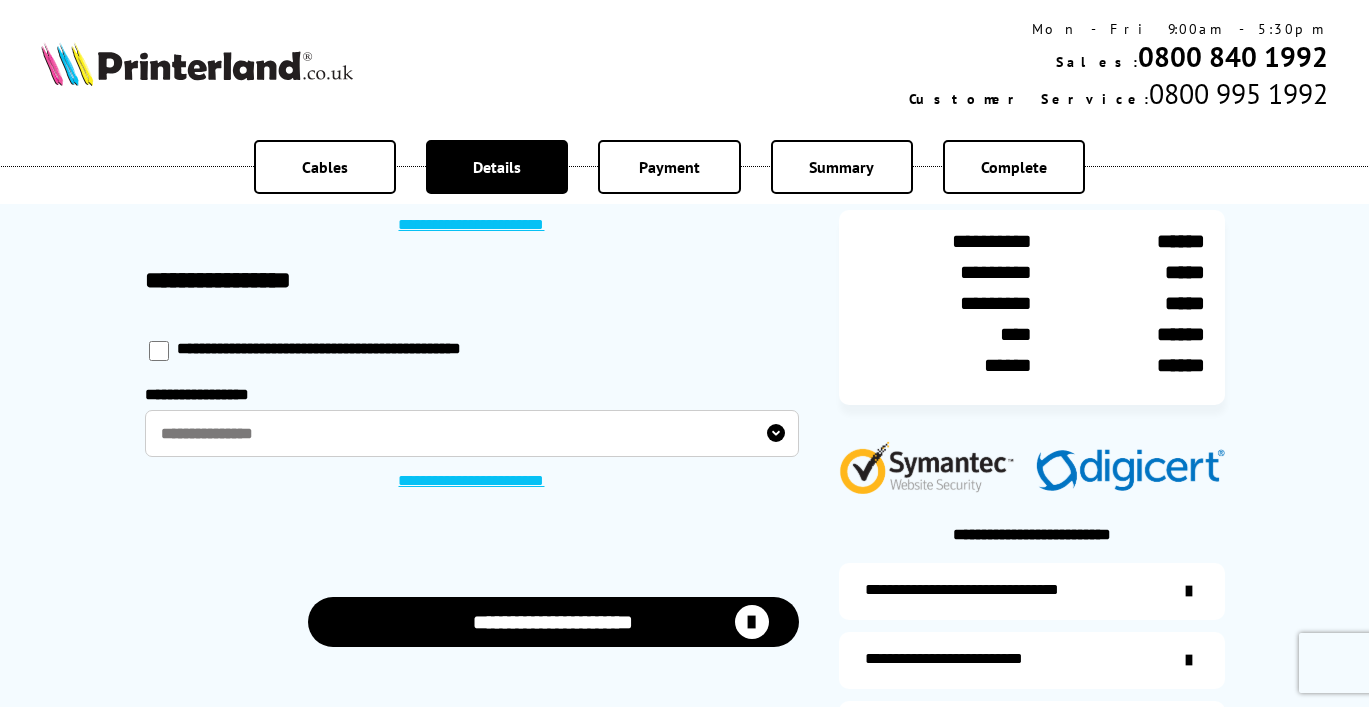 click at bounding box center [159, 351] 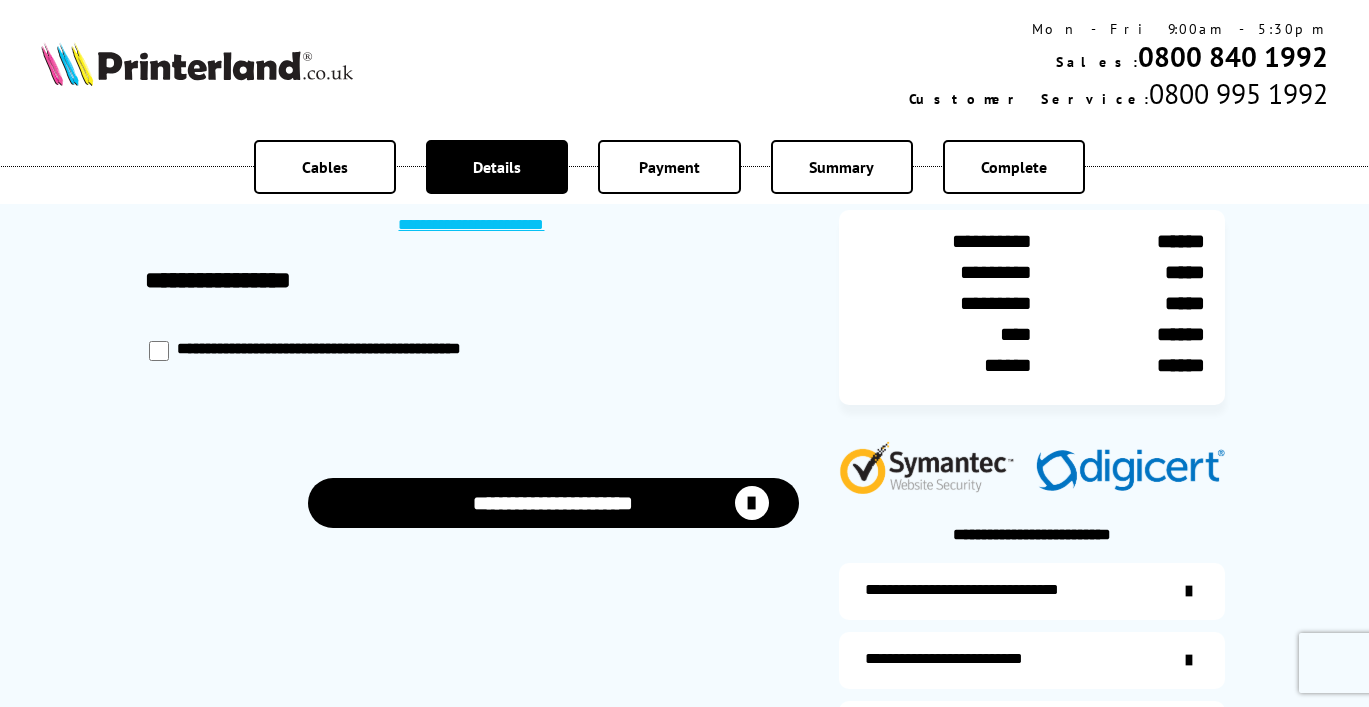 click on "**********" at bounding box center (553, 503) 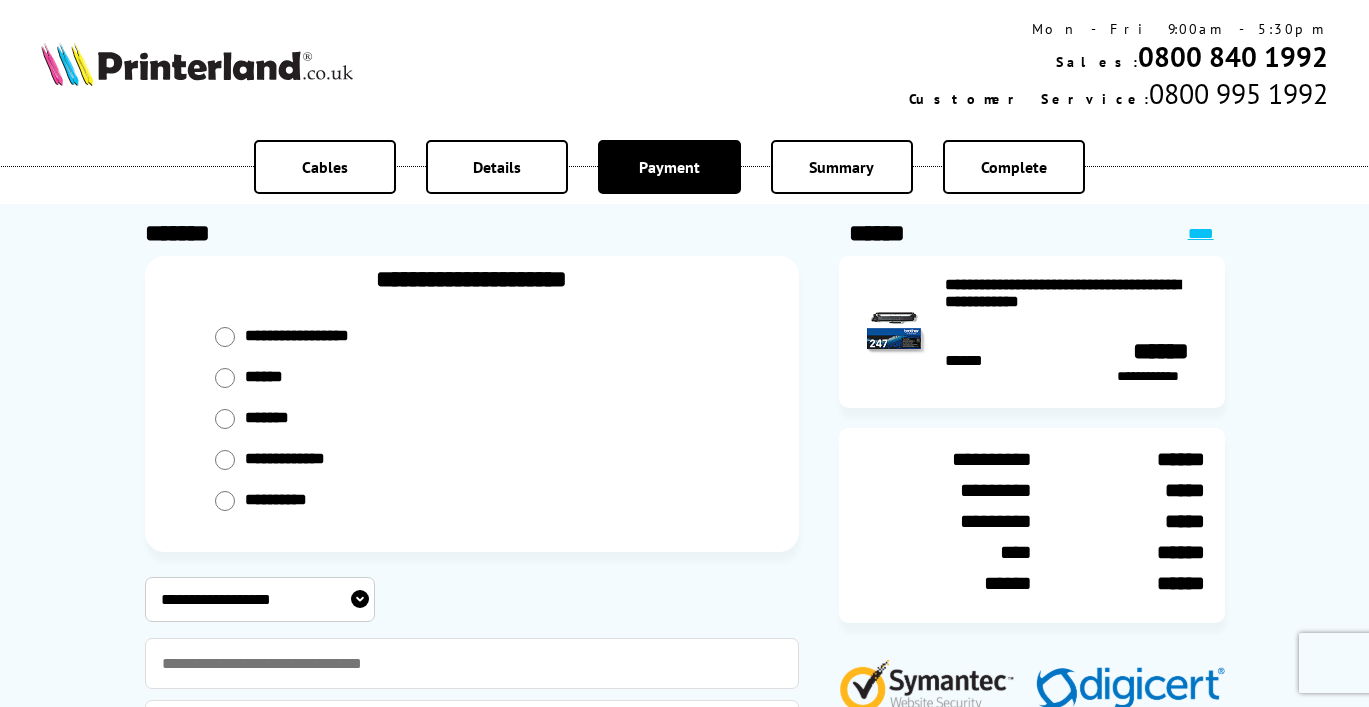 scroll, scrollTop: 0, scrollLeft: 0, axis: both 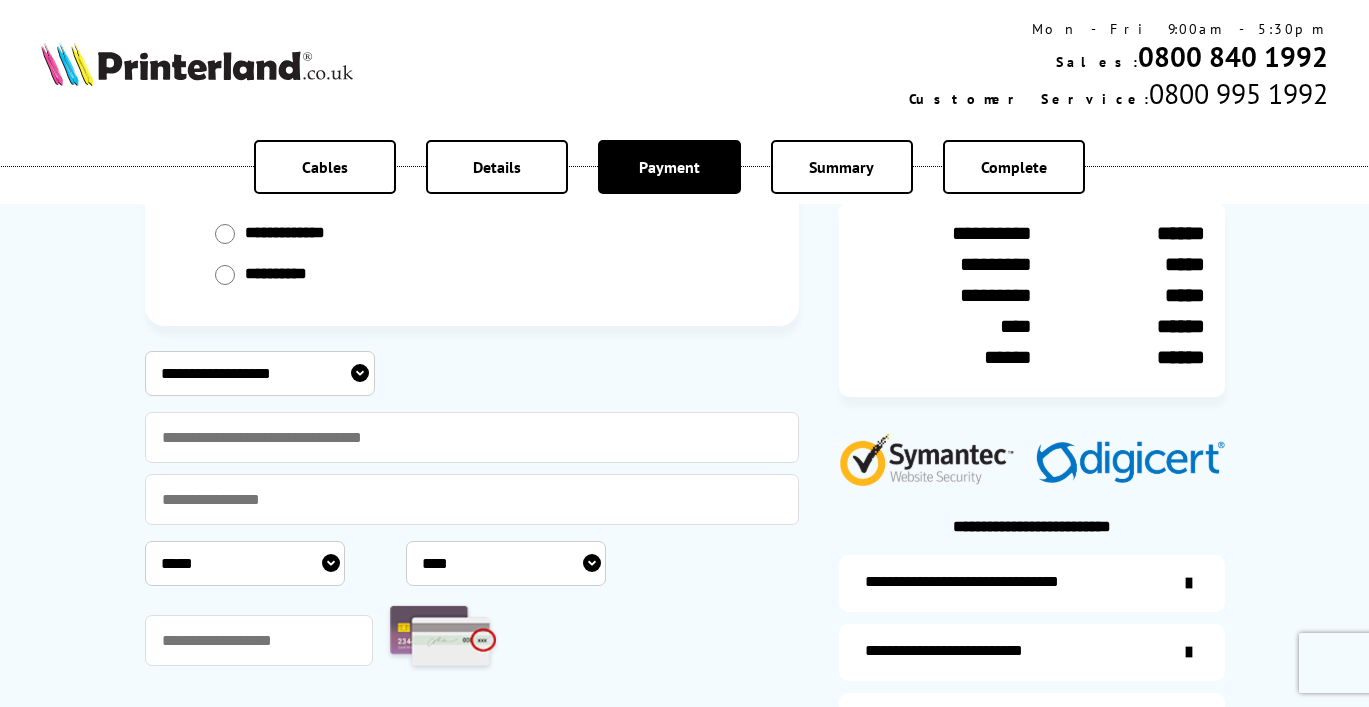click on "**********" at bounding box center (260, 373) 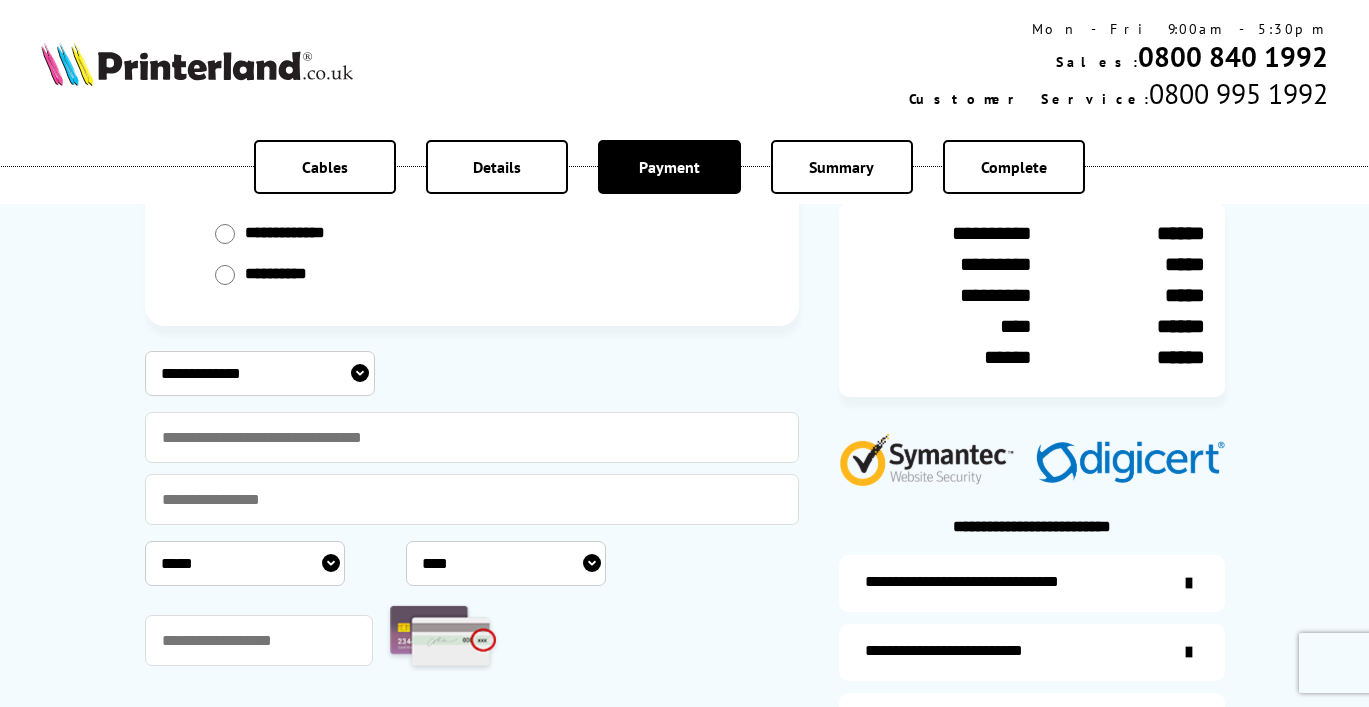 click on "**********" at bounding box center [260, 373] 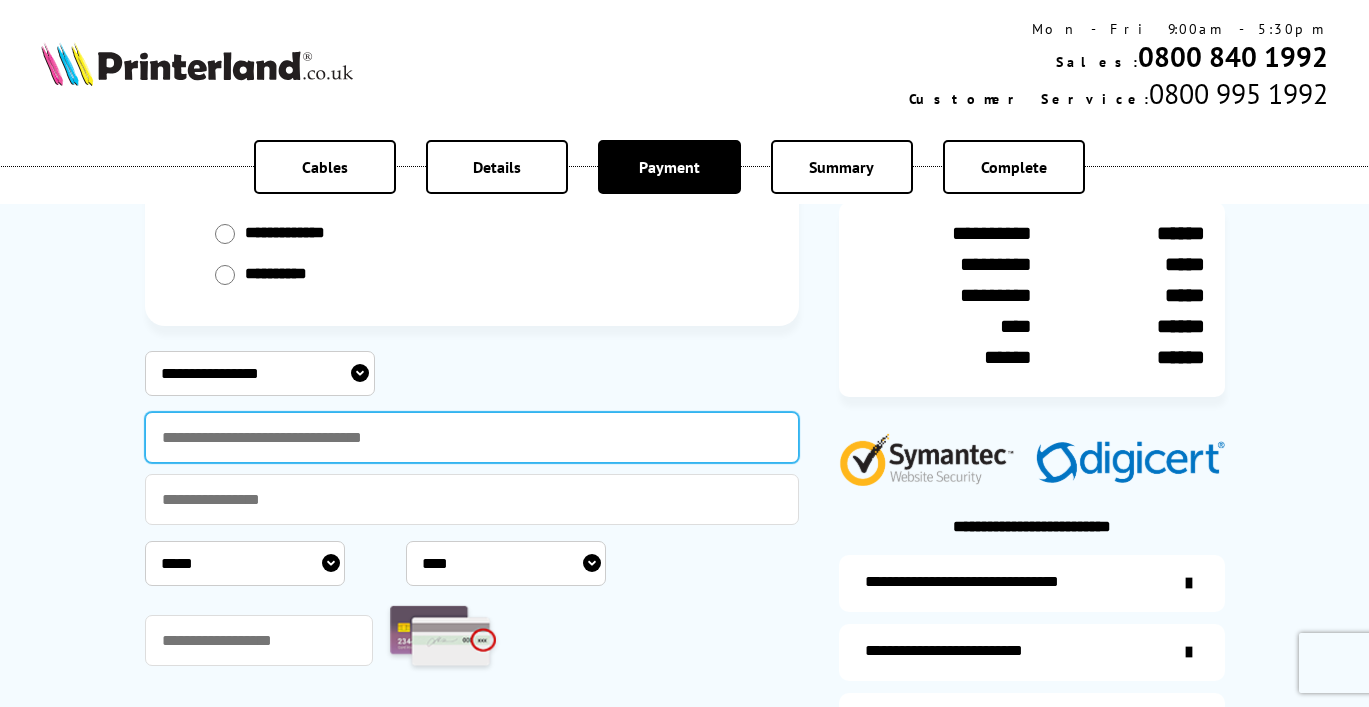 click at bounding box center [472, 437] 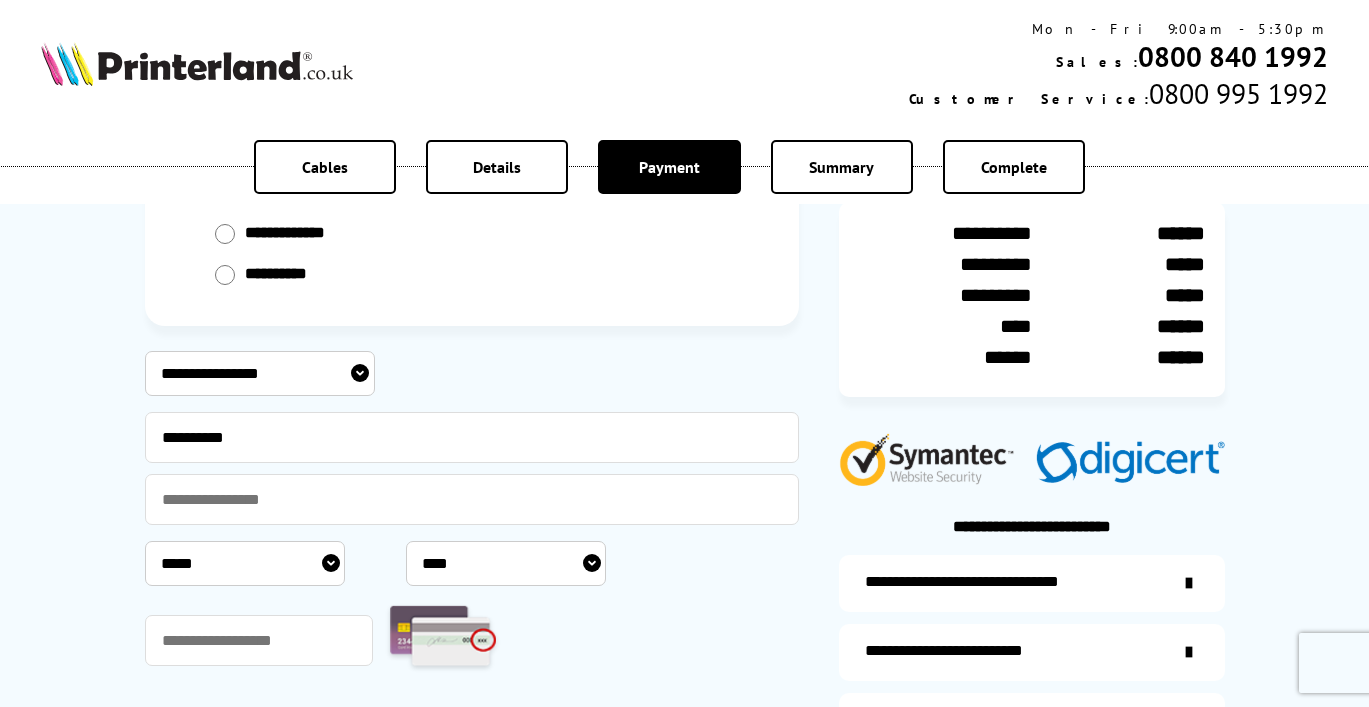 type on "**********" 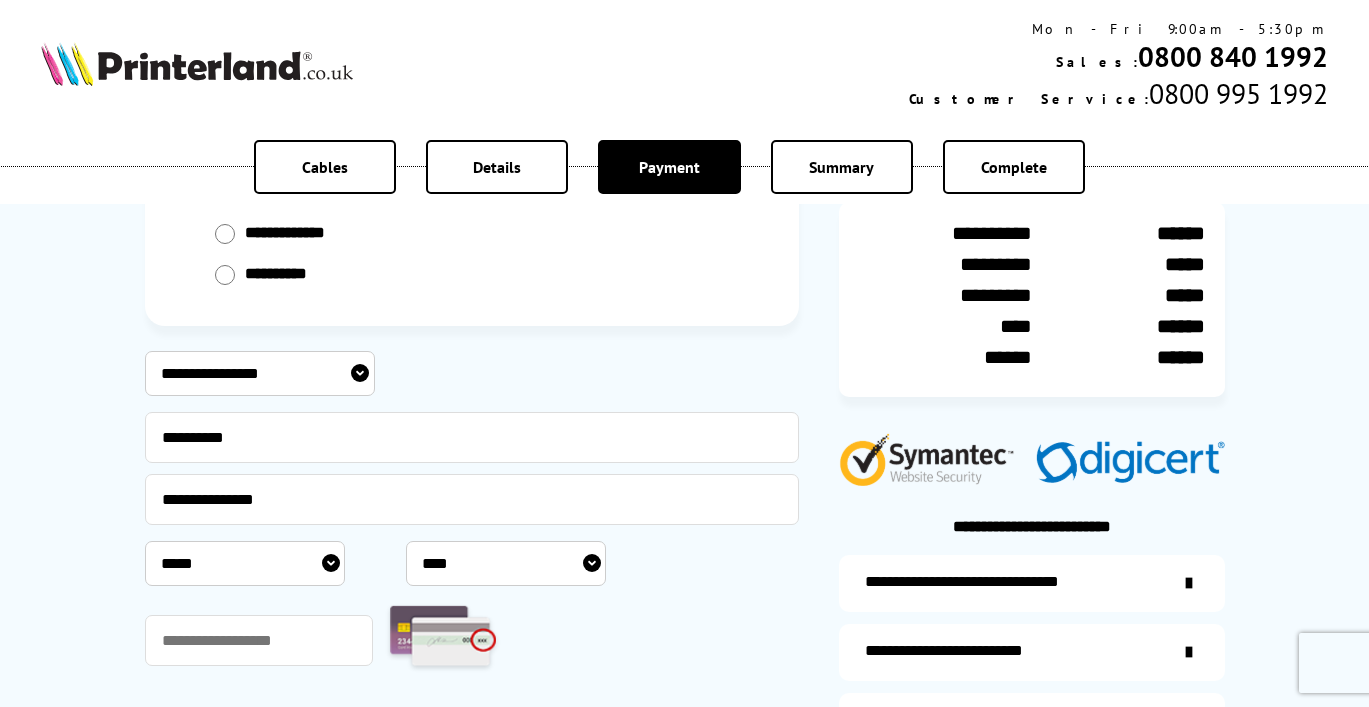 select on "**" 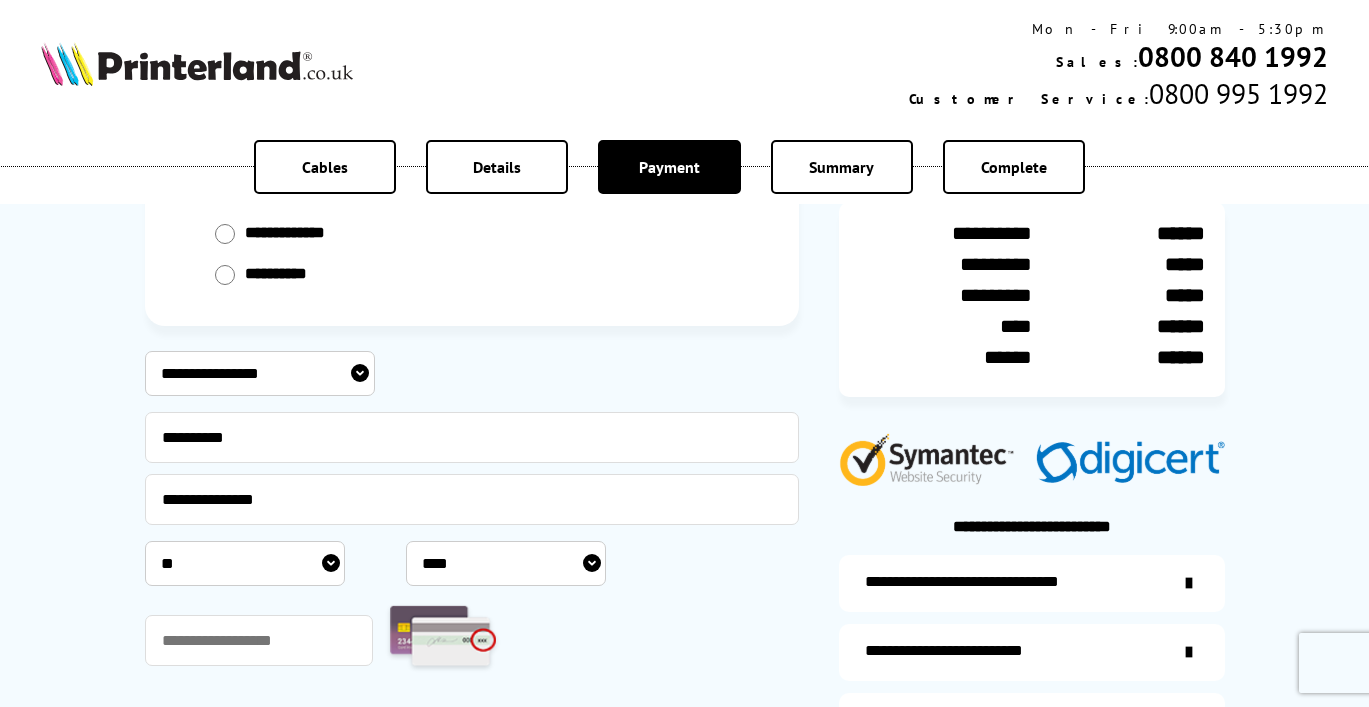 select on "****" 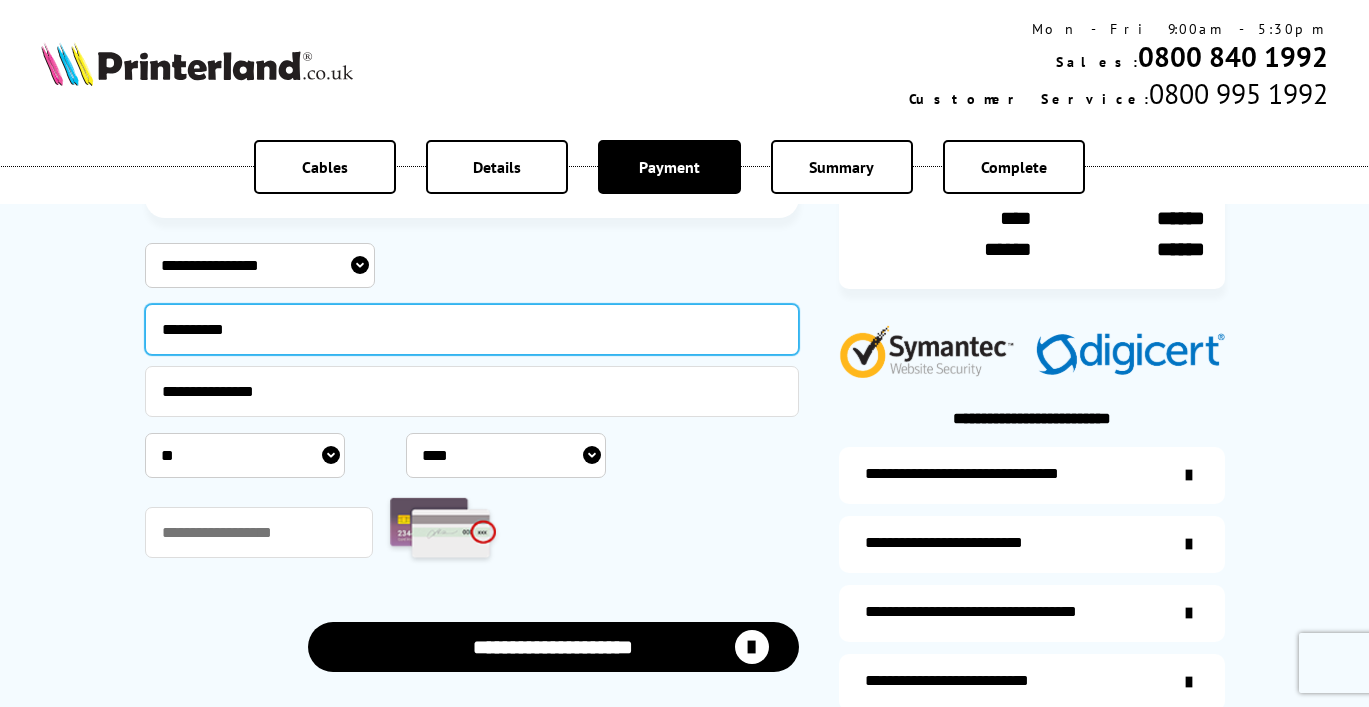 scroll, scrollTop: 335, scrollLeft: 0, axis: vertical 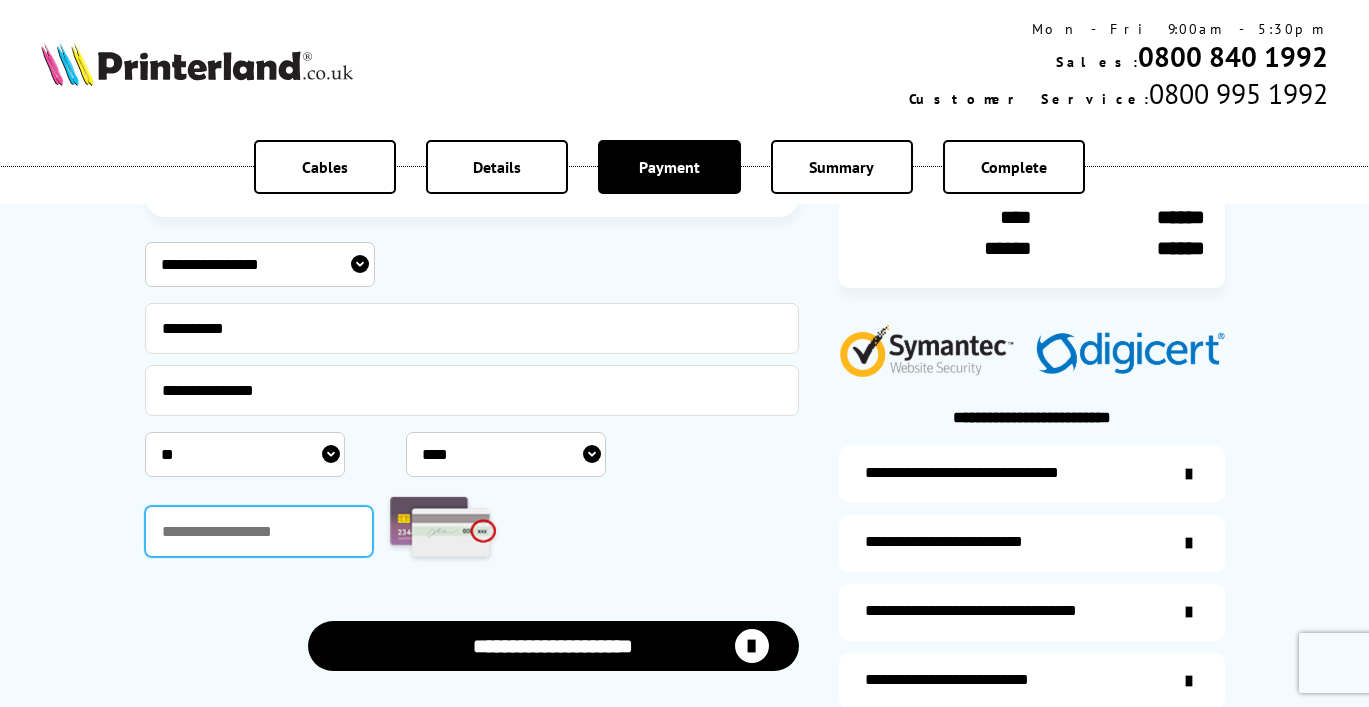 click at bounding box center [259, 531] 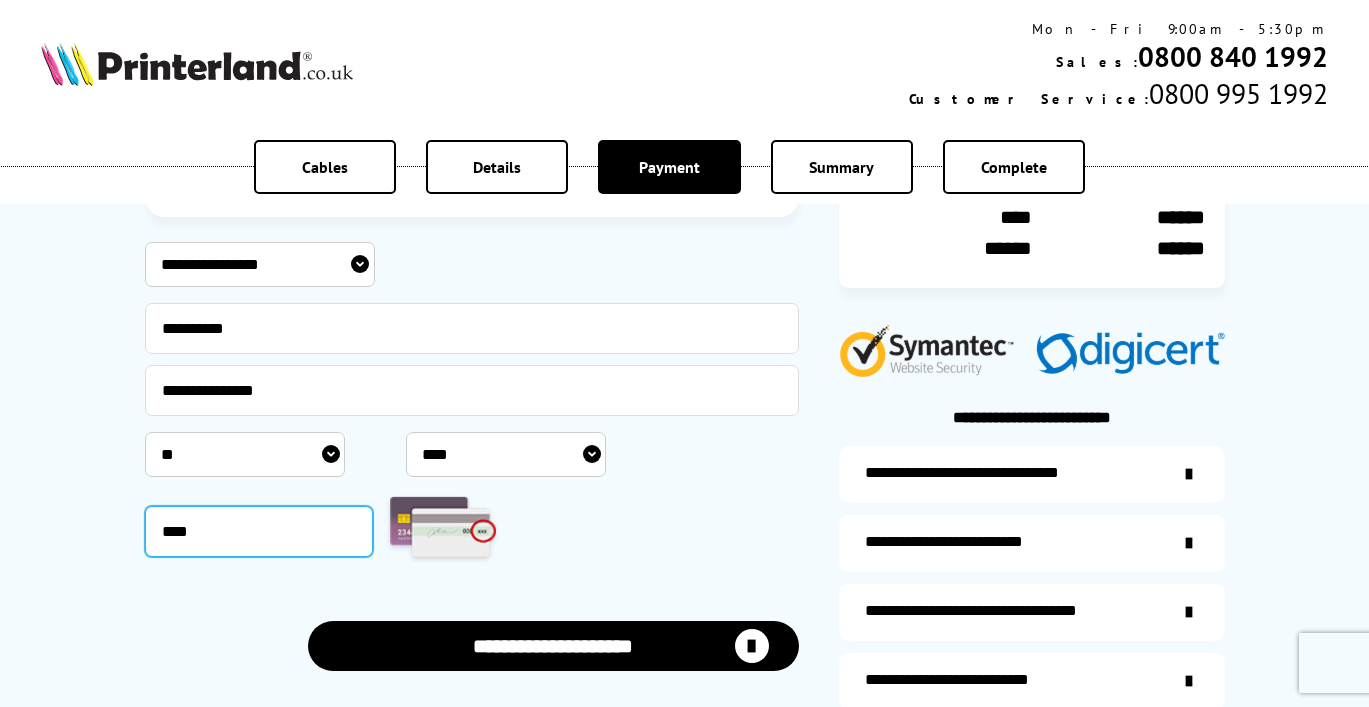 type on "****" 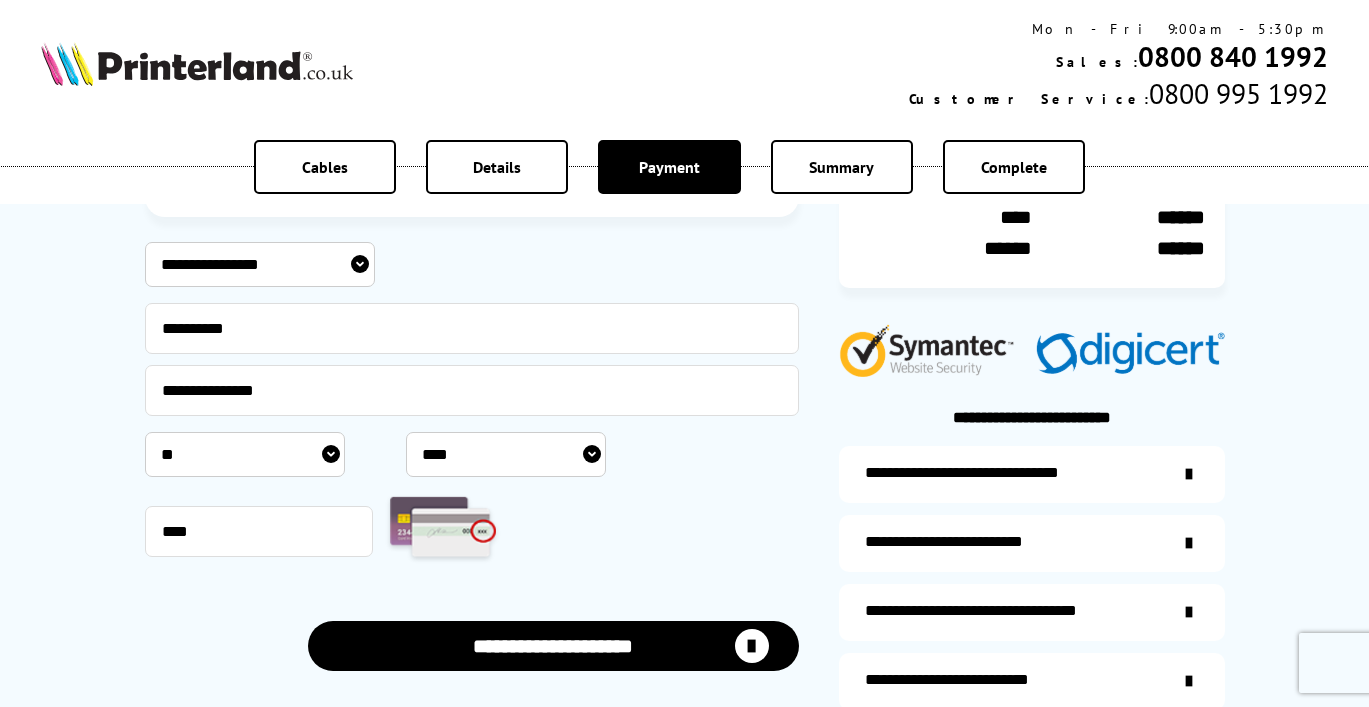 click on "**********" at bounding box center (553, 646) 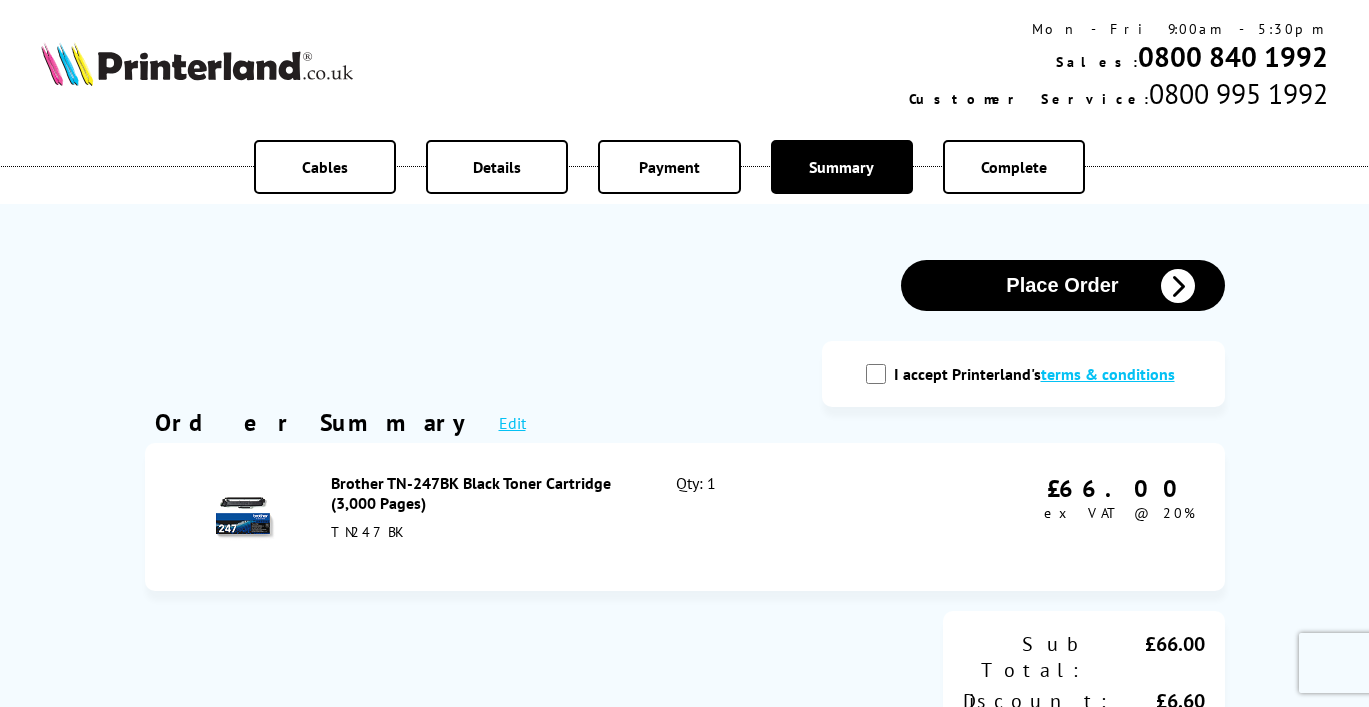 scroll, scrollTop: 0, scrollLeft: 0, axis: both 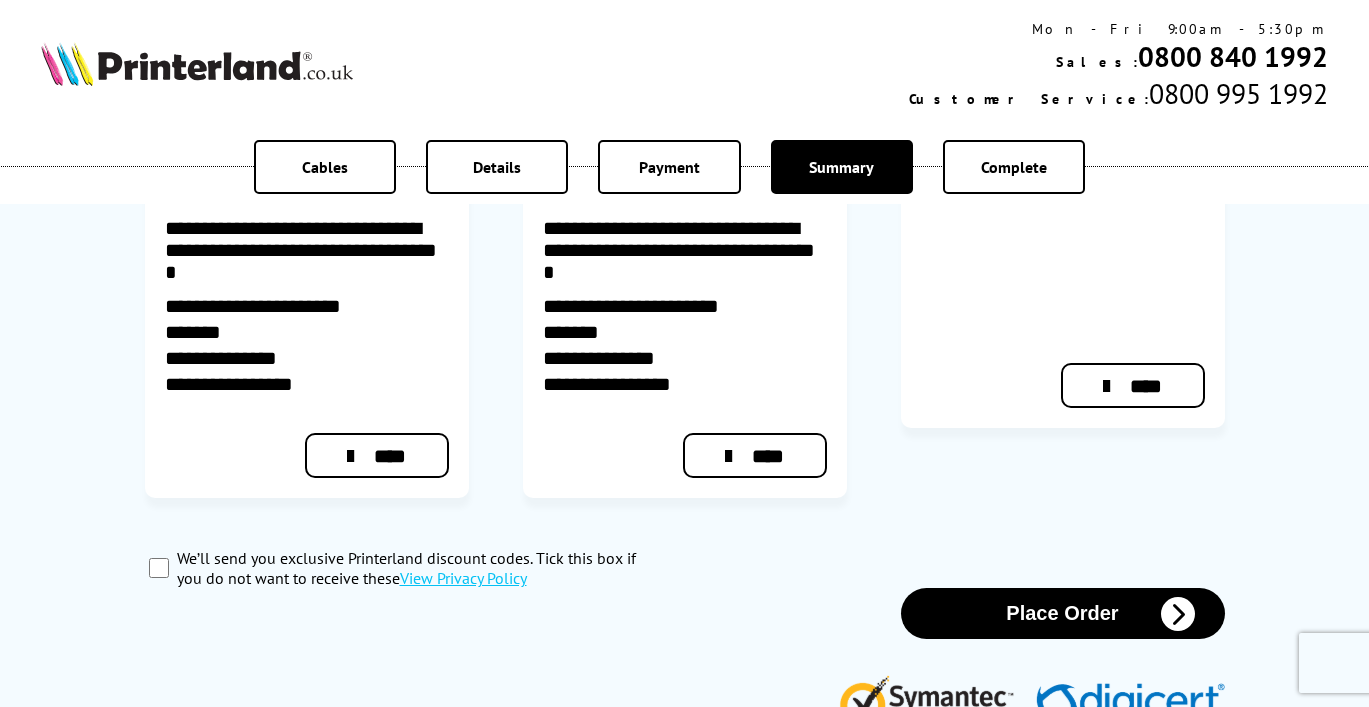 click on "Place Order" at bounding box center (1063, 613) 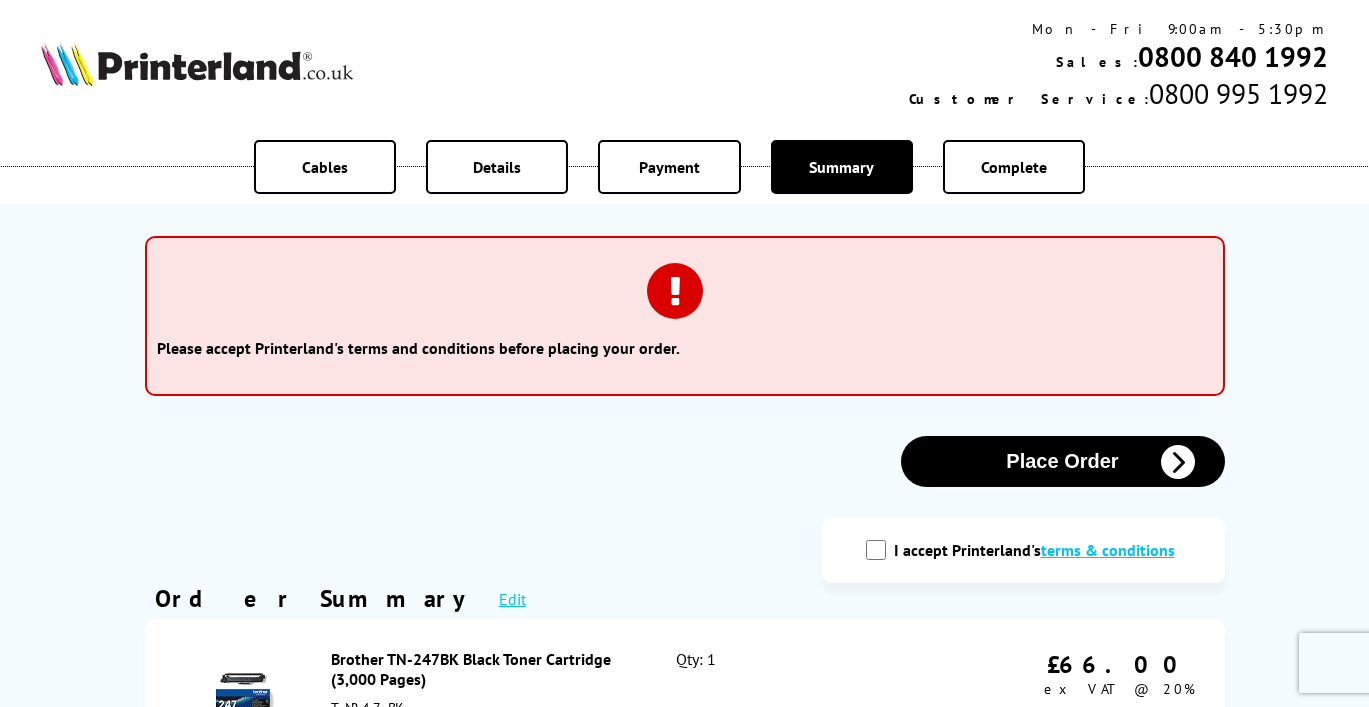 scroll, scrollTop: 0, scrollLeft: 0, axis: both 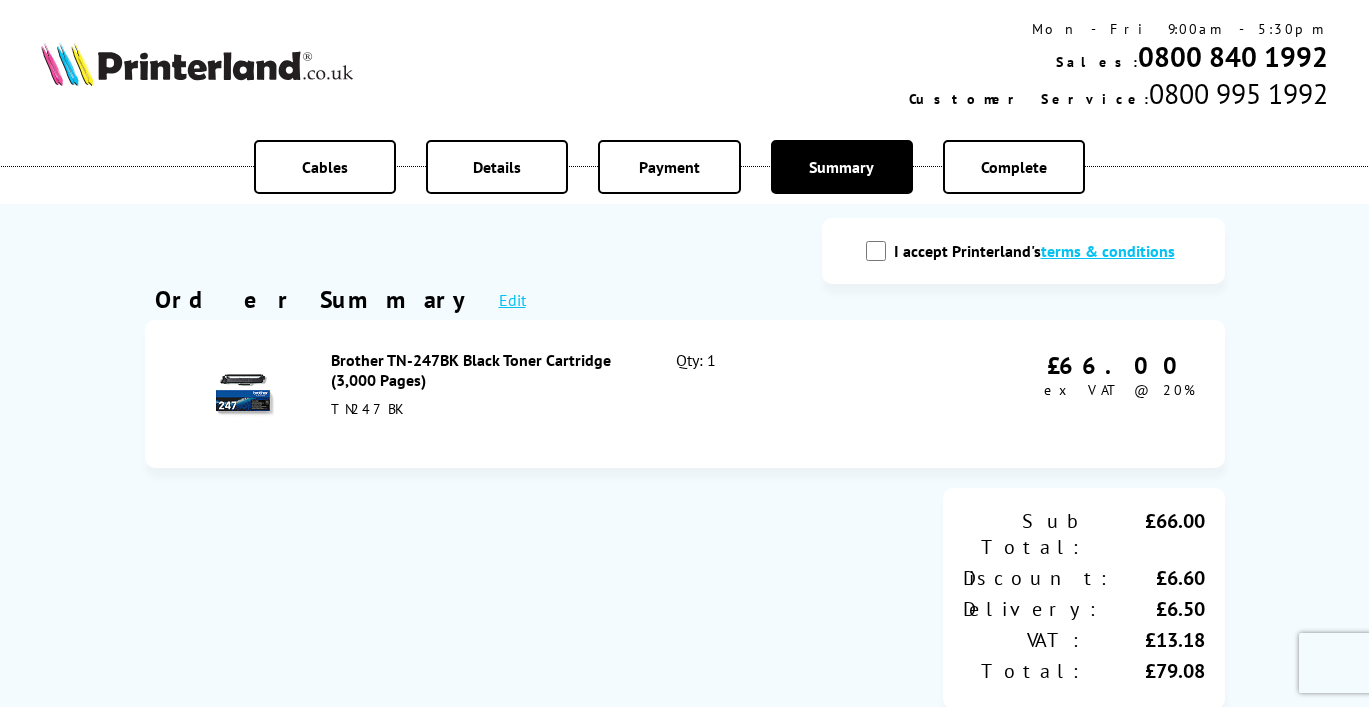 click on "I accept Printerland's  terms & conditions" at bounding box center (876, 251) 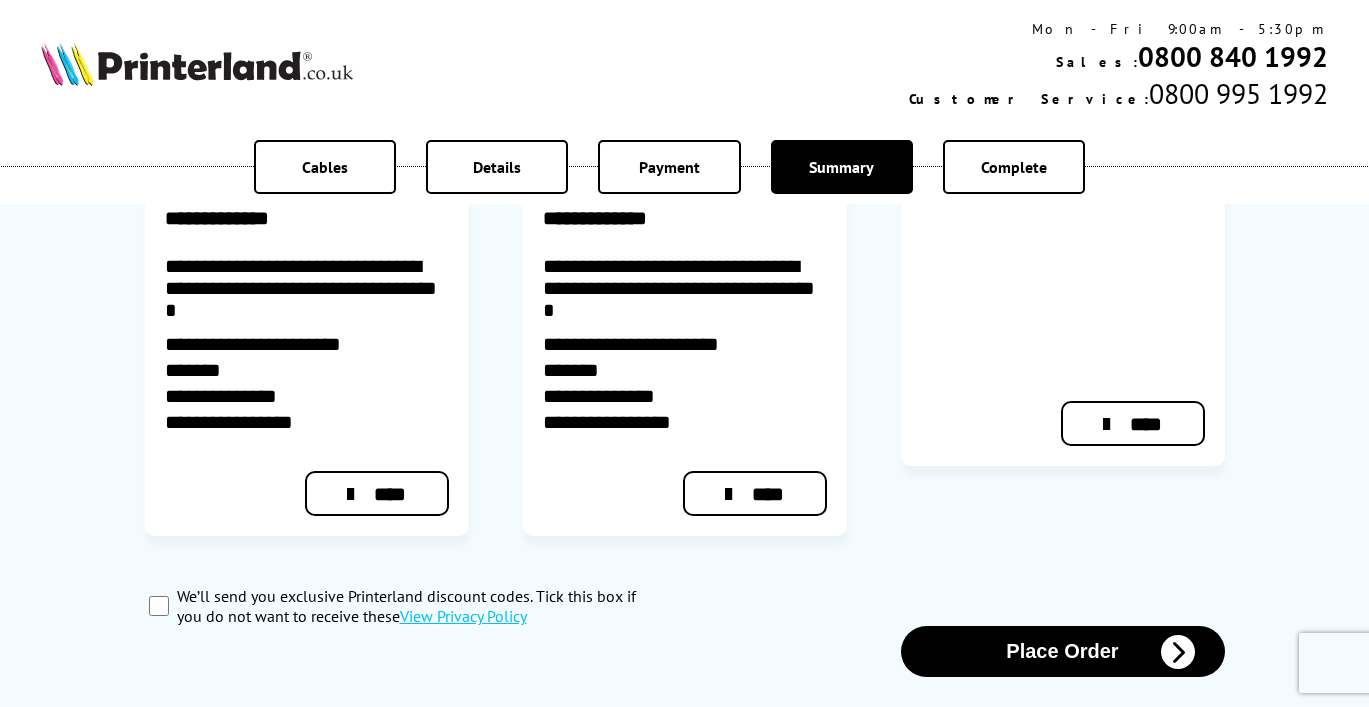 scroll, scrollTop: 1206, scrollLeft: 0, axis: vertical 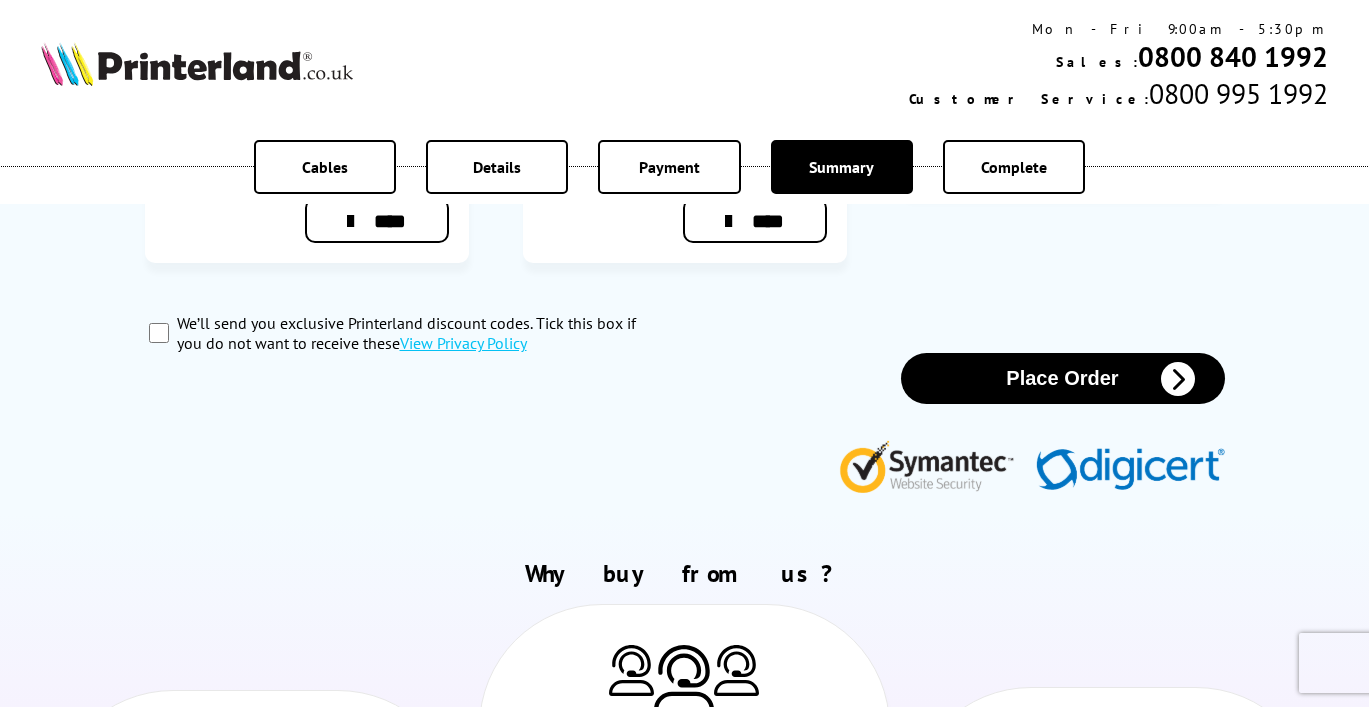 click on "Place Order" at bounding box center (1063, 378) 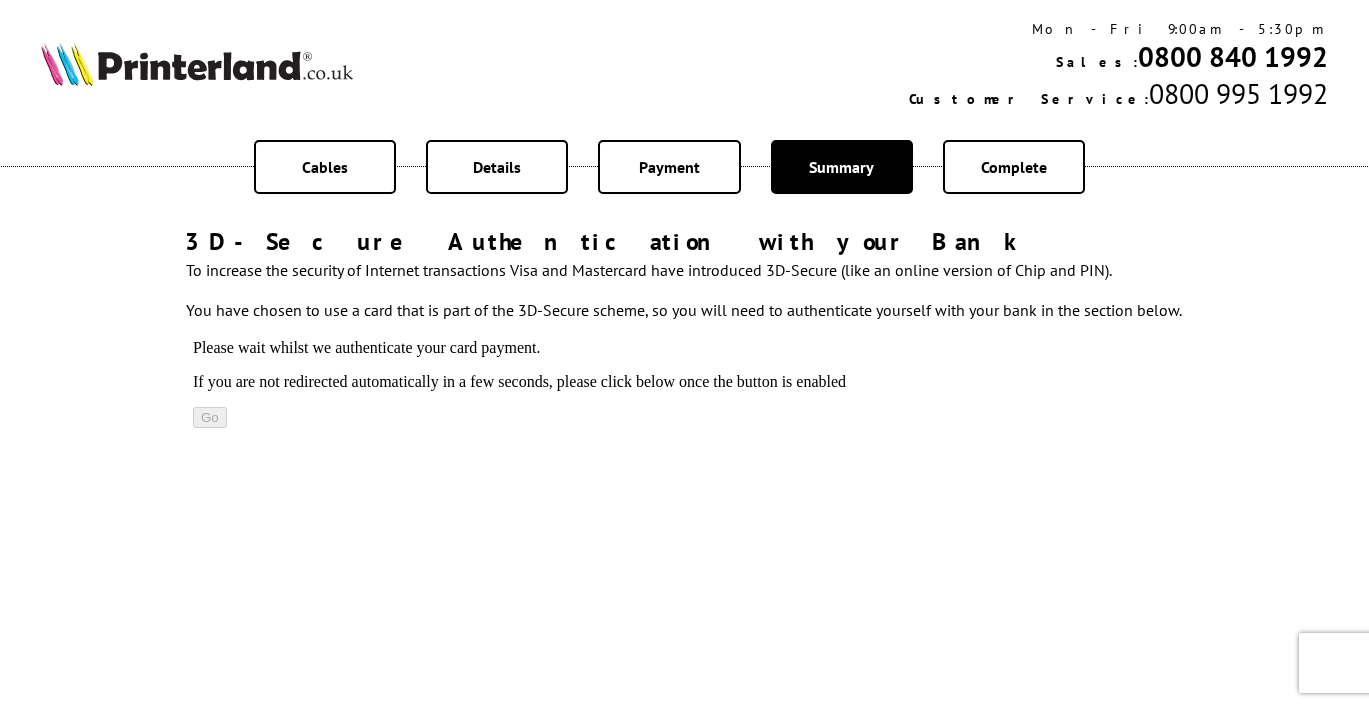 scroll, scrollTop: 0, scrollLeft: 0, axis: both 